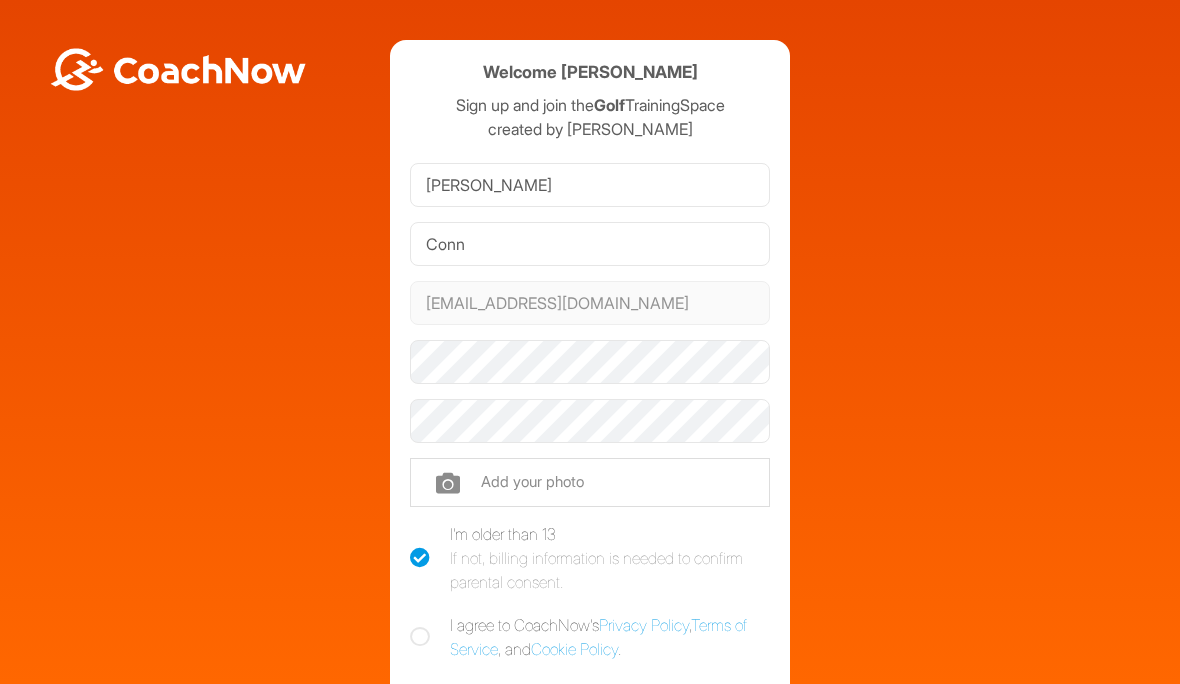 scroll, scrollTop: 0, scrollLeft: 0, axis: both 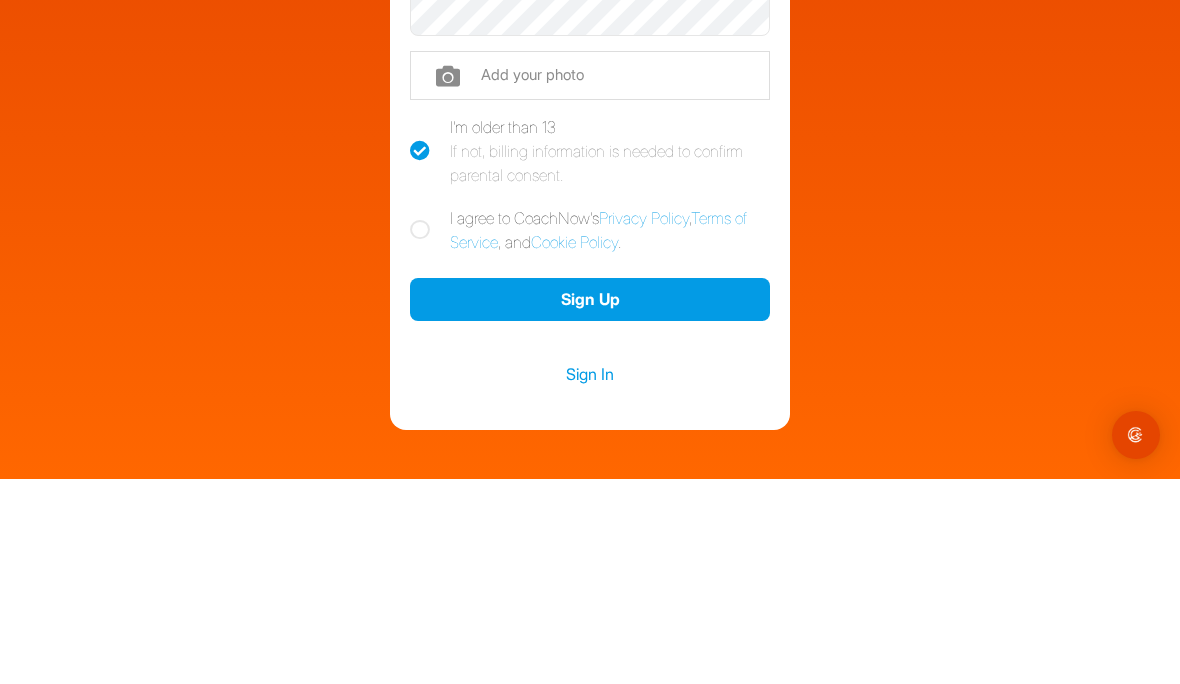 click on "Sign Up" at bounding box center (590, 504) 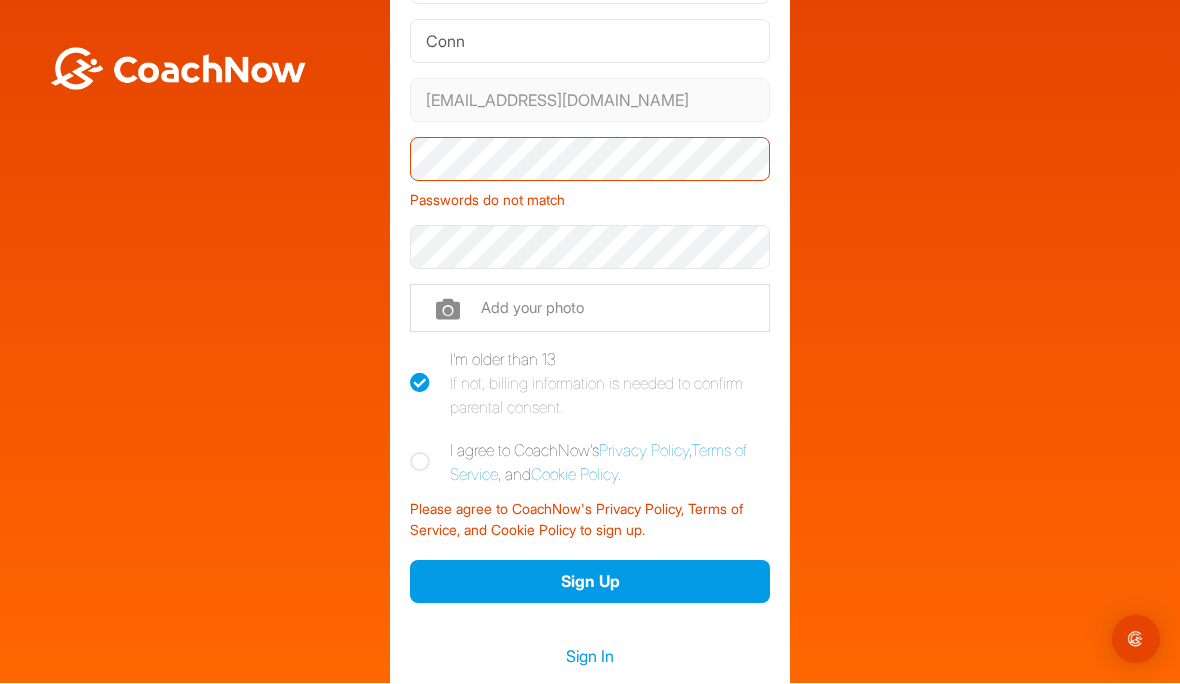 click at bounding box center (420, 463) 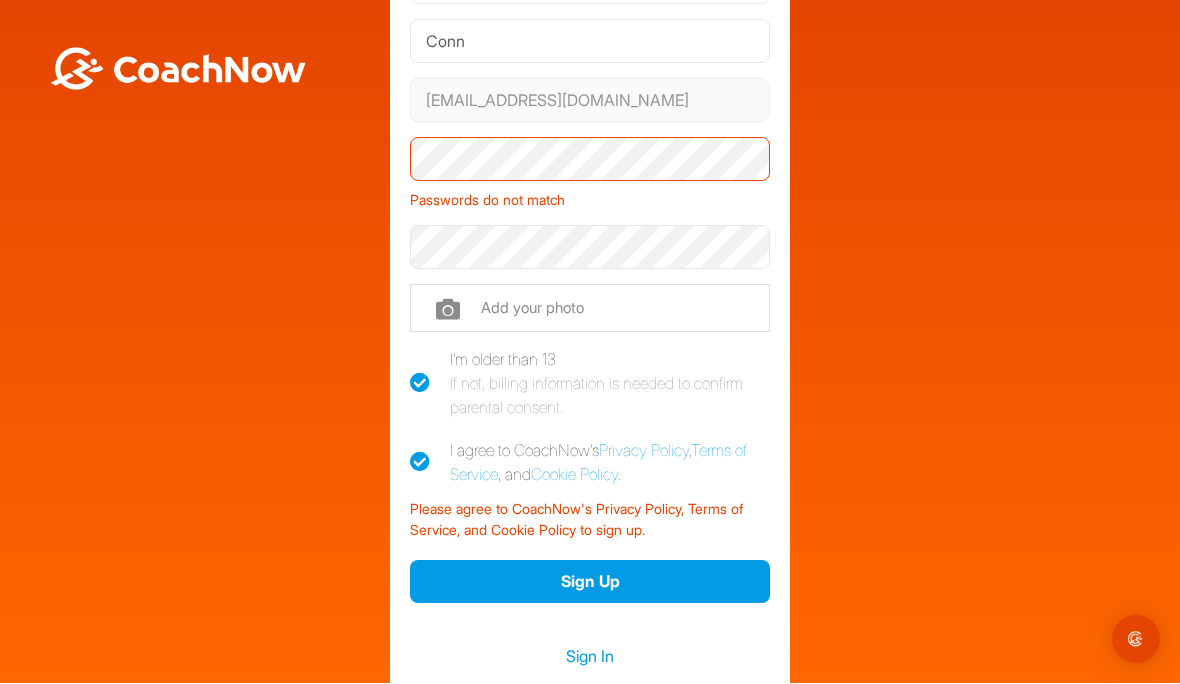 checkbox on "true" 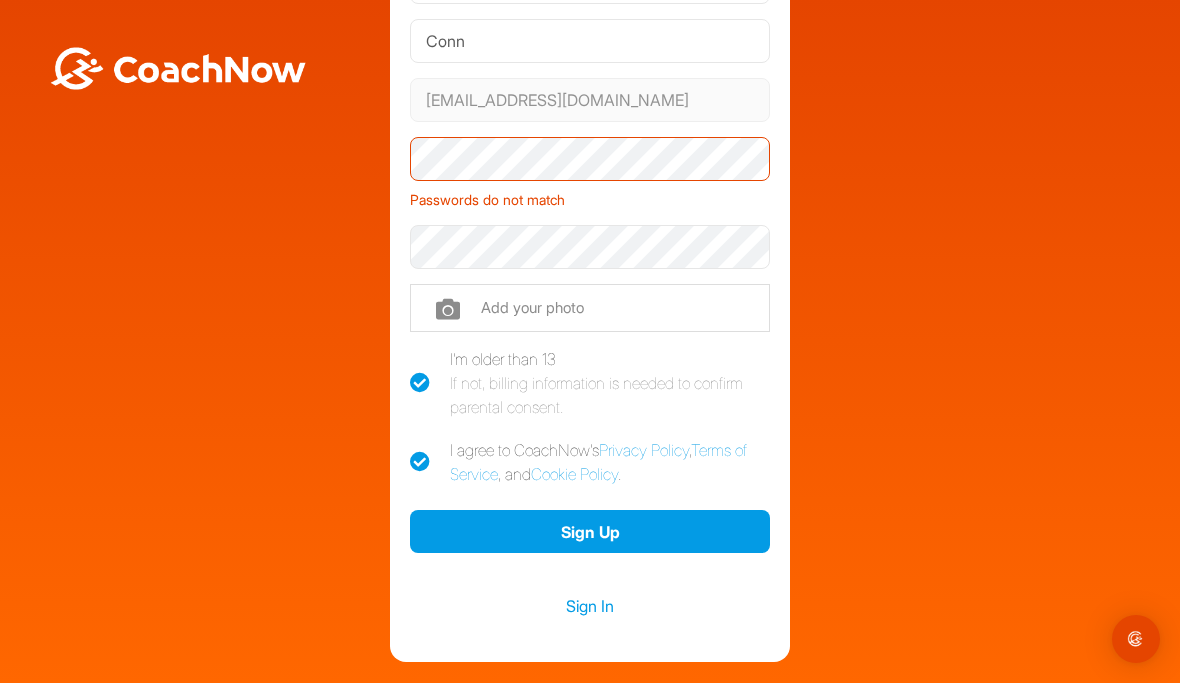 click on "Sign Up" at bounding box center (590, 532) 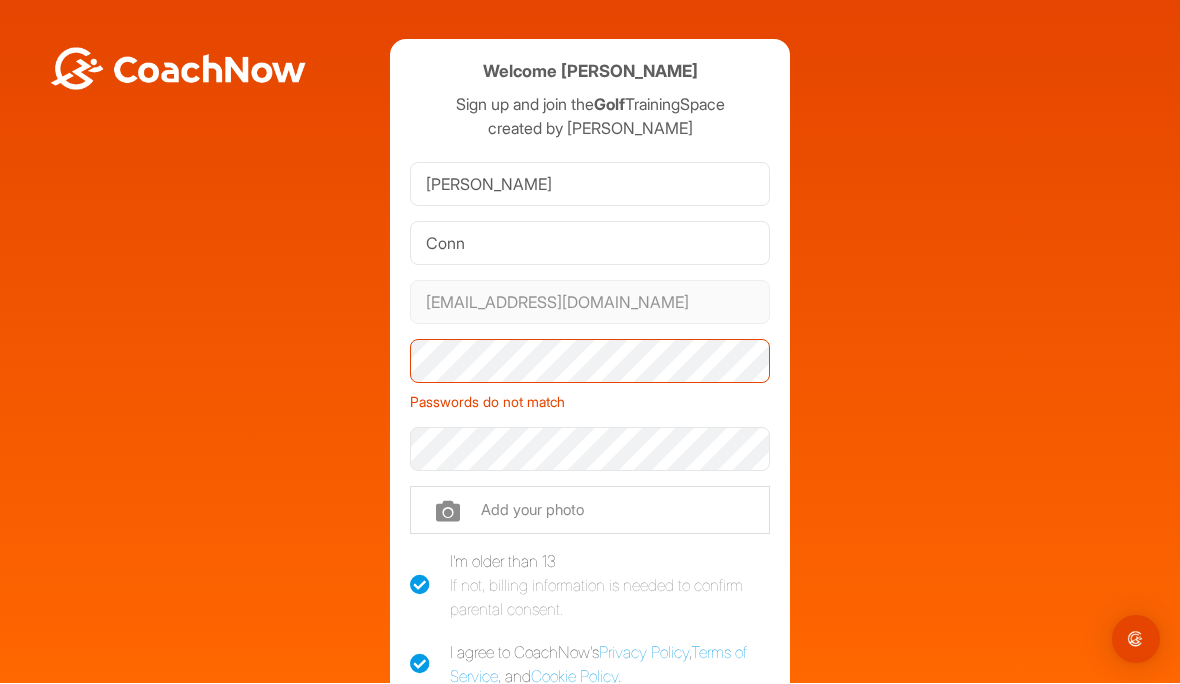 scroll, scrollTop: 0, scrollLeft: 0, axis: both 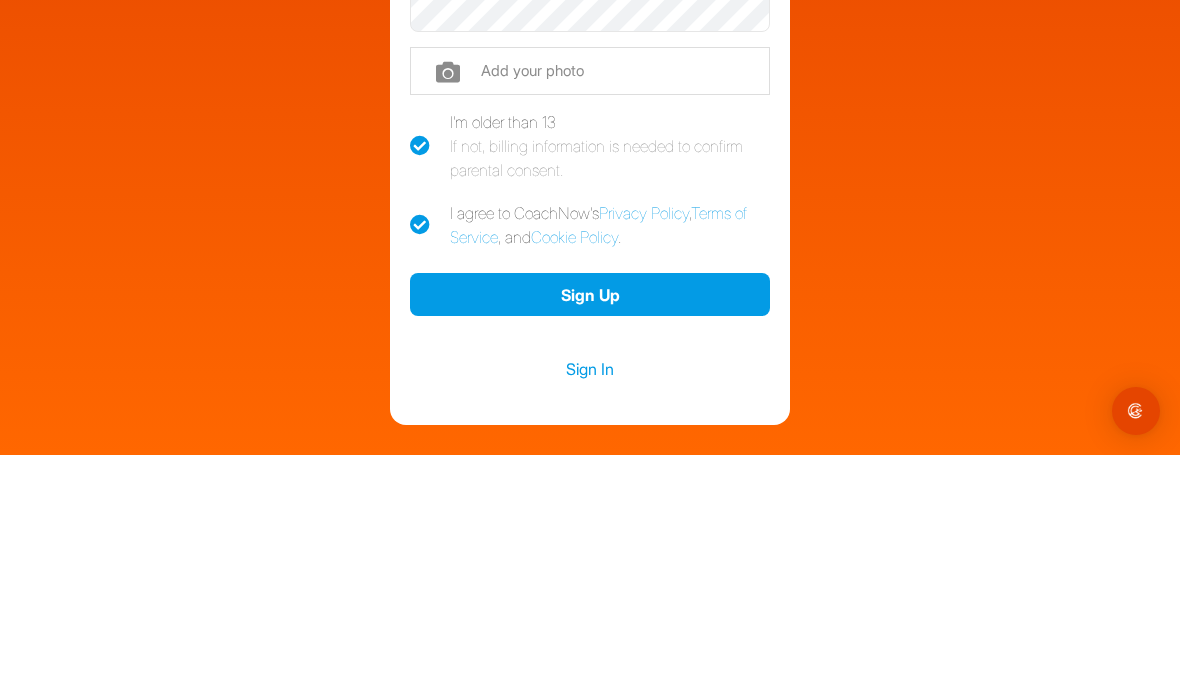 click on "Sign Up" at bounding box center (590, 523) 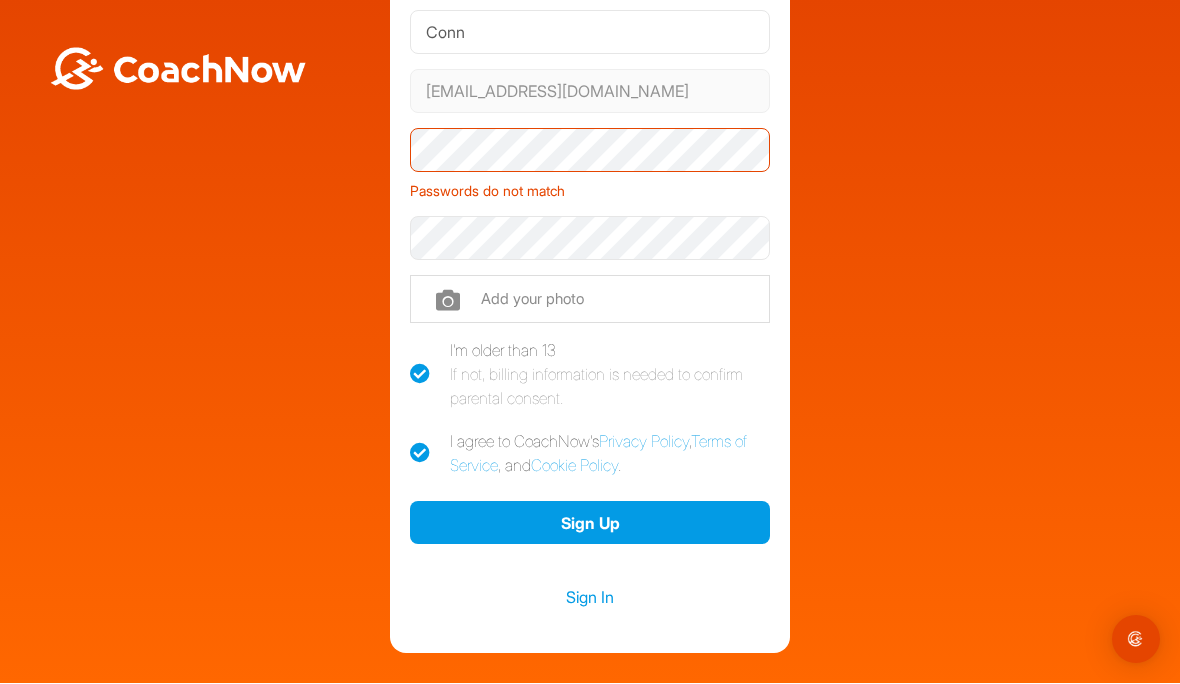 click on "Sign Up" at bounding box center [590, 523] 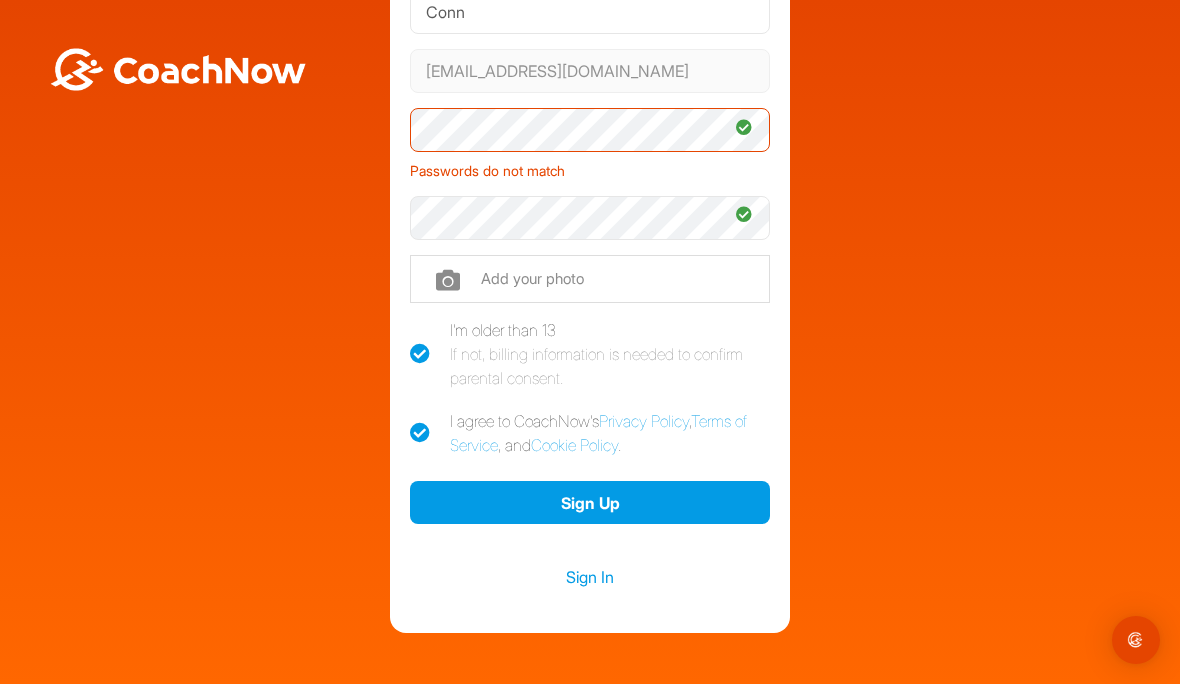 scroll, scrollTop: 230, scrollLeft: 0, axis: vertical 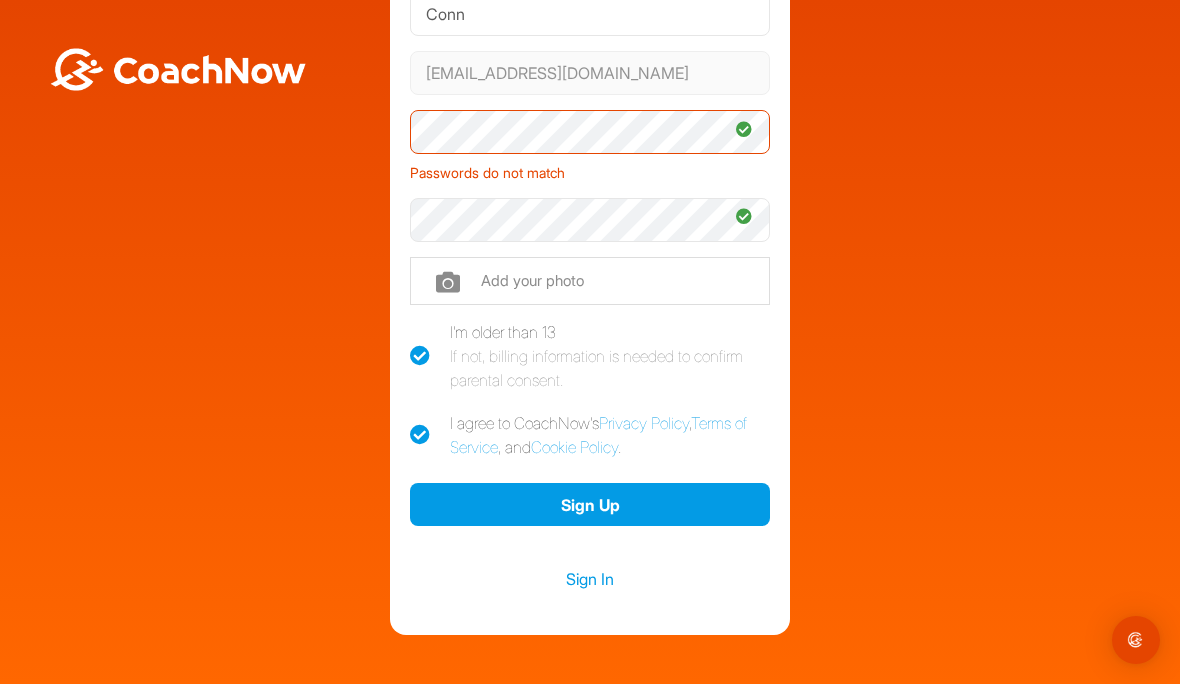 click on "Welcome   Jennifer Conn Sign up and join the  Golf  TrainingSpace created by John White Jennifer Conn jenniferconn16@gmail.com Phone Passwords do not match Add your photo I'm older than 13 If not, billing information is needed to confirm parental consent. I agree to CoachNow's  Privacy Policy ,  Terms of Service , and  Cookie Policy . Sign Up Sign In" at bounding box center (590, 222) 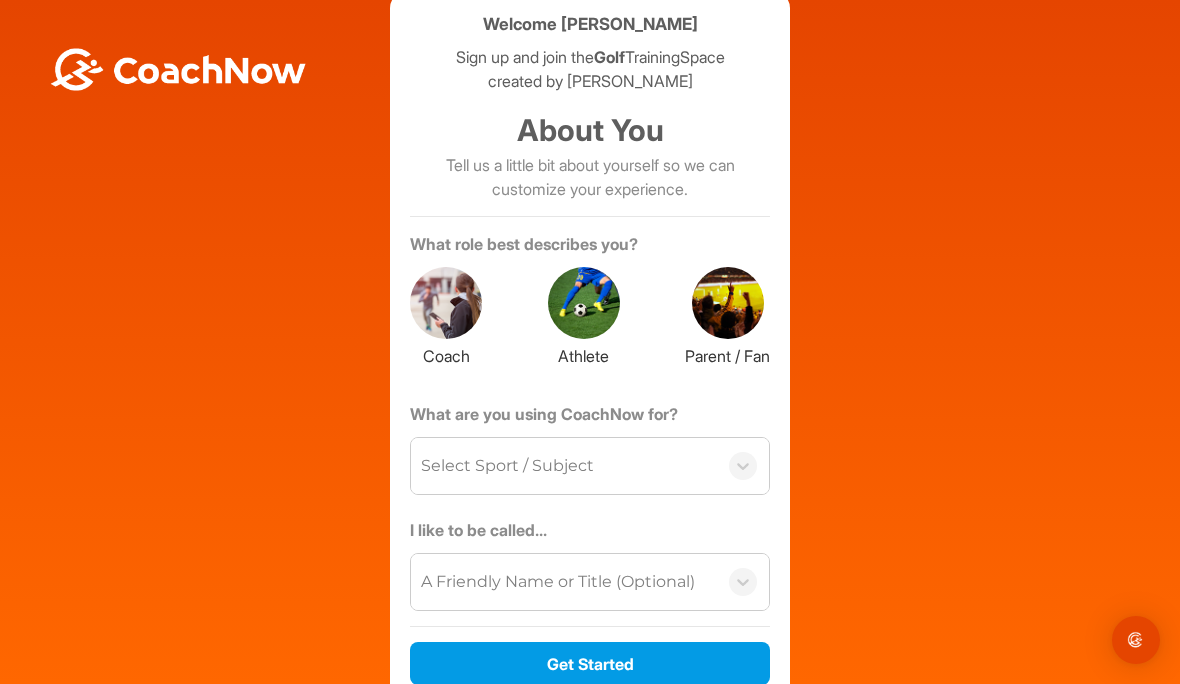 scroll, scrollTop: 29, scrollLeft: 0, axis: vertical 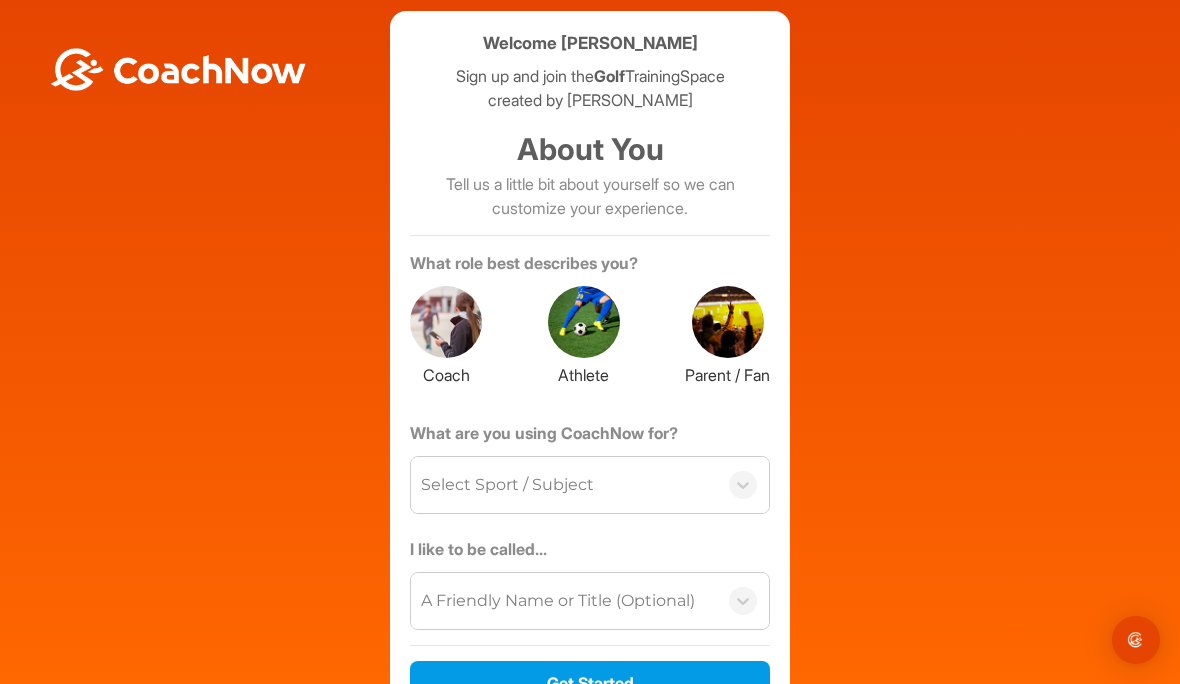 click at bounding box center (584, 322) 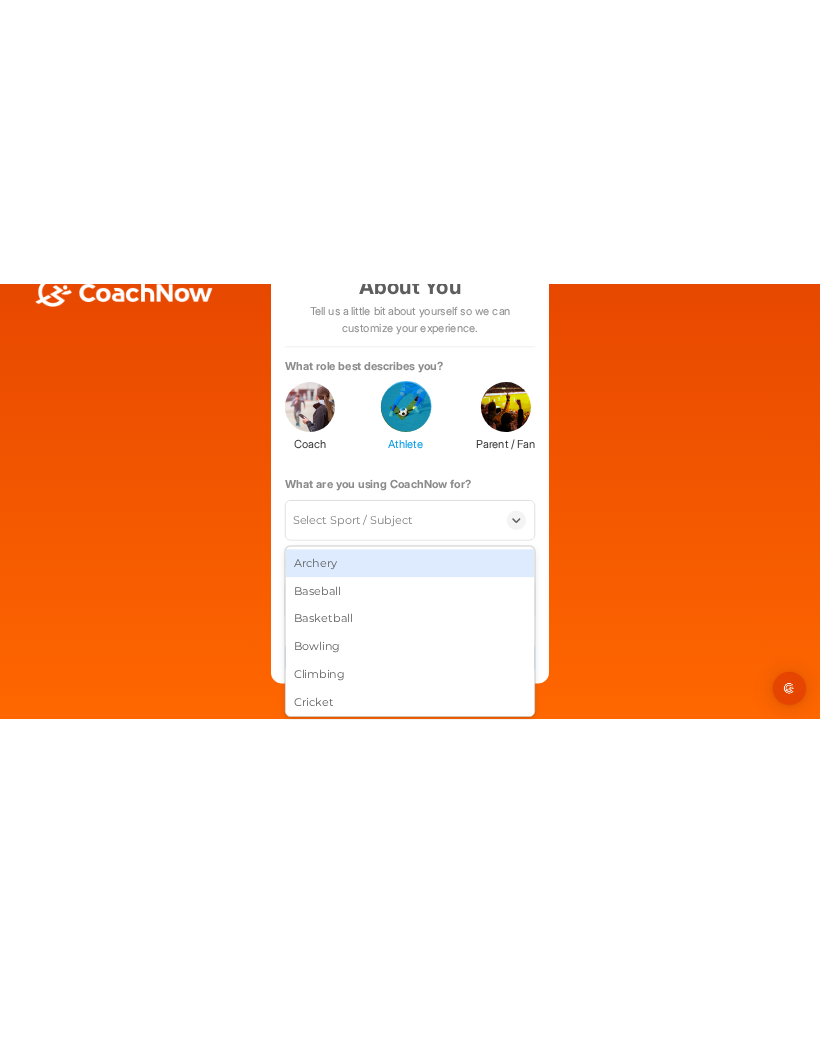 scroll, scrollTop: 115, scrollLeft: 0, axis: vertical 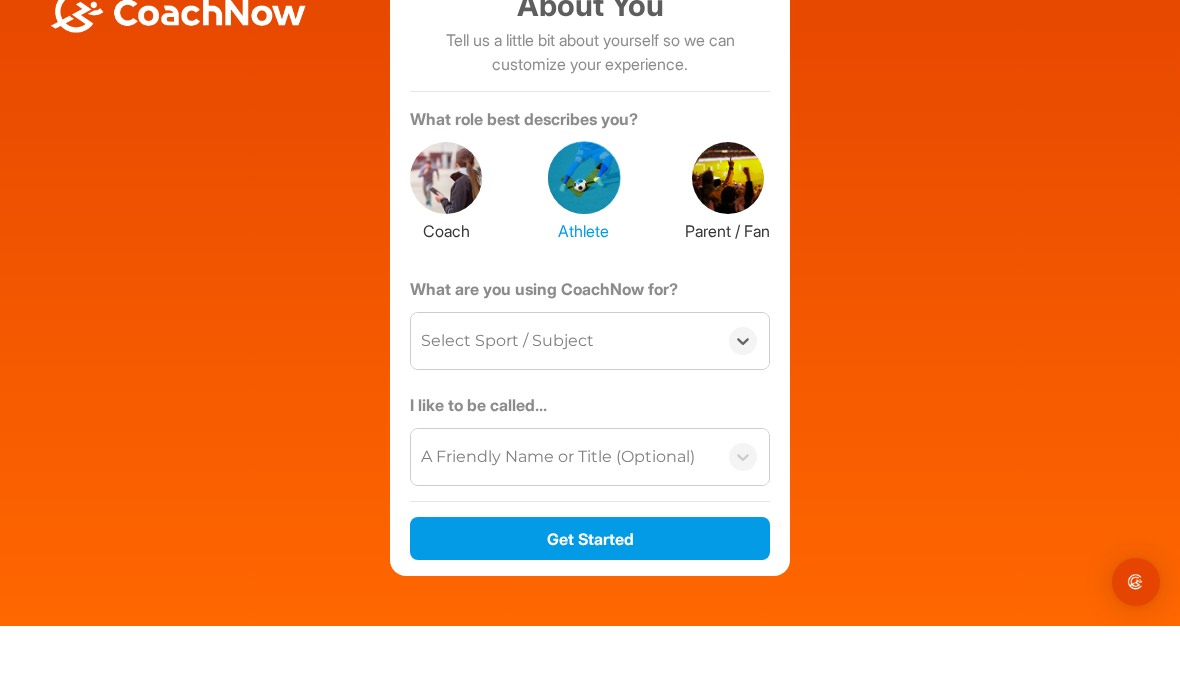 click 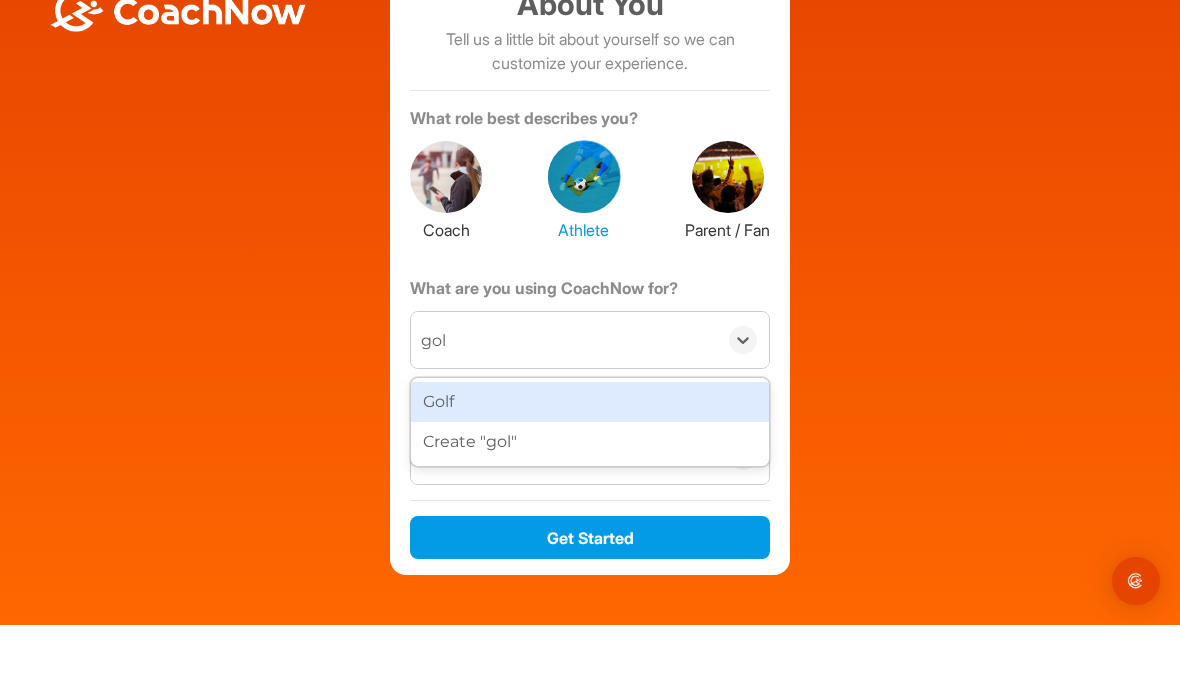 type on "golf" 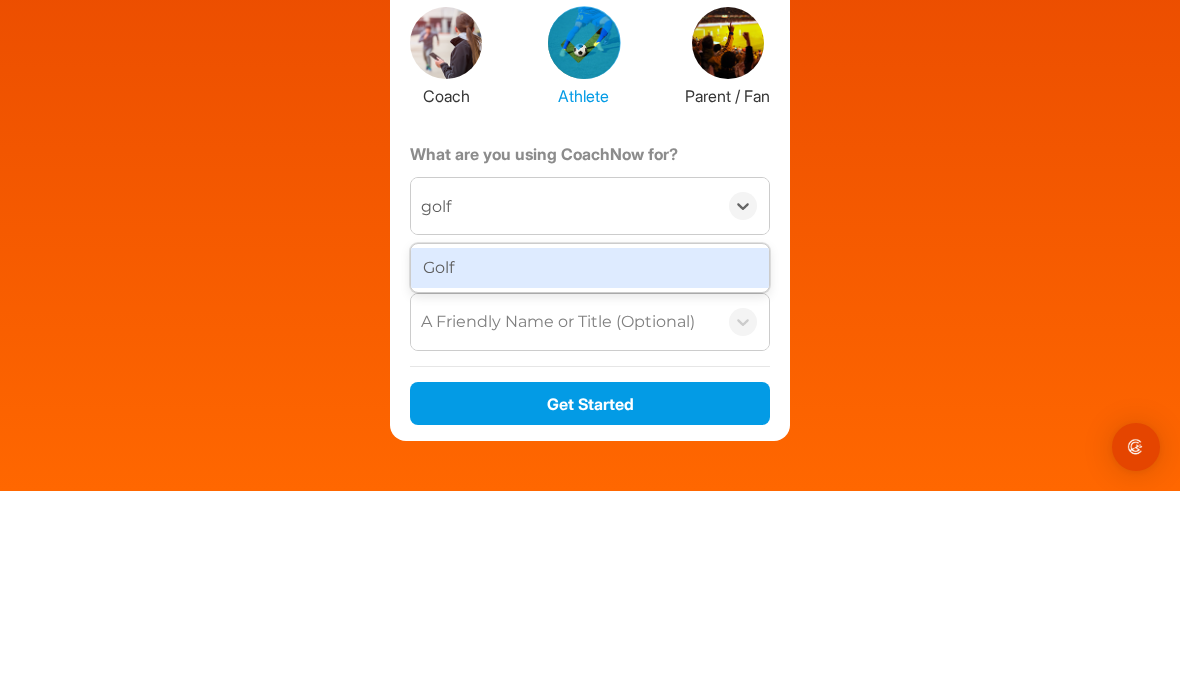 click on "Golf" at bounding box center [590, 461] 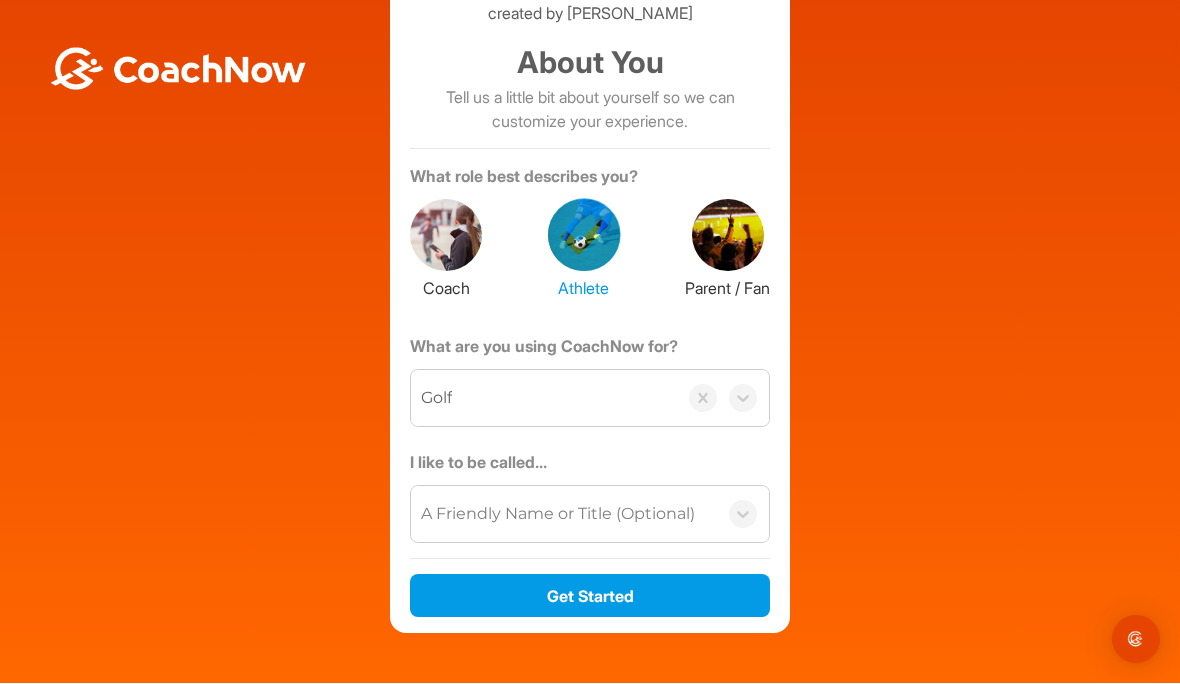 click on "Get Started" at bounding box center (590, 596) 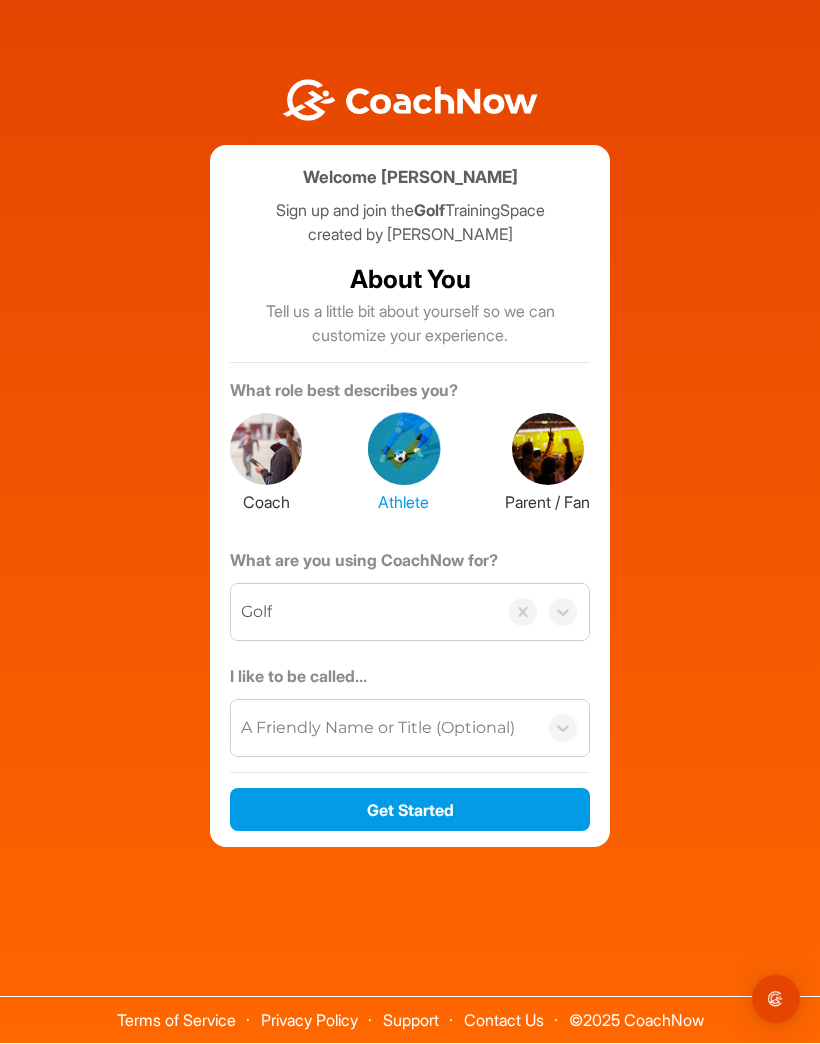 scroll, scrollTop: 0, scrollLeft: 0, axis: both 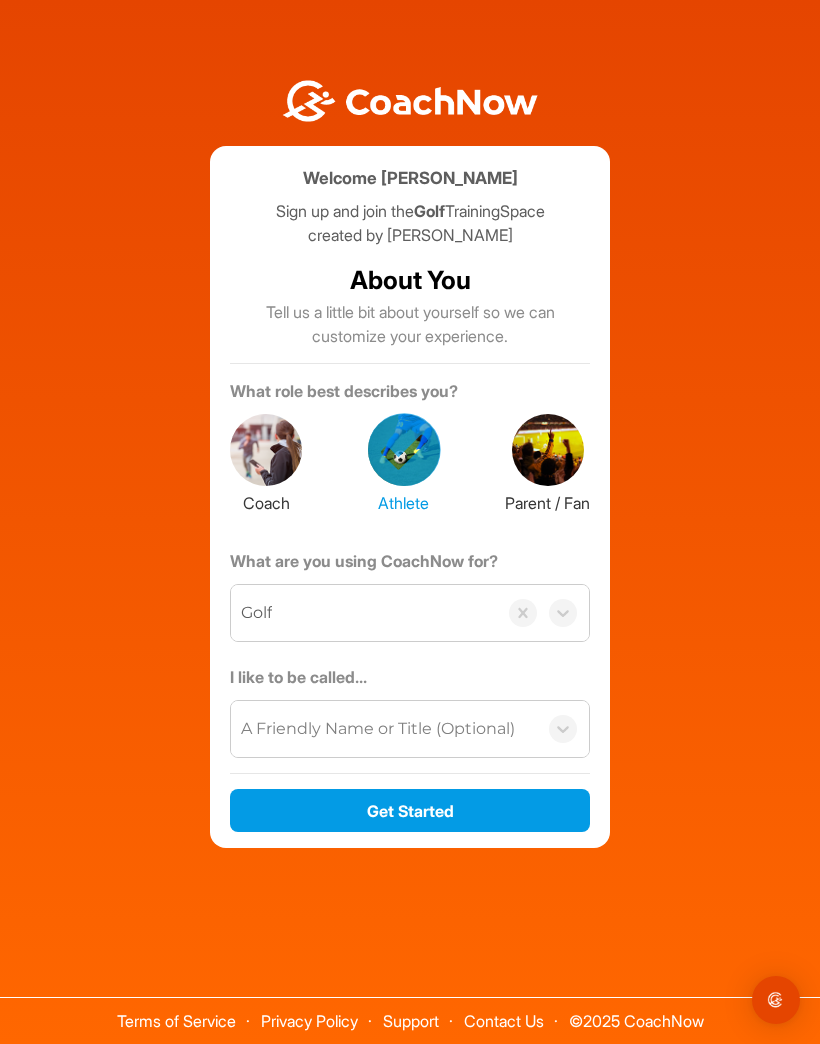 click on "Get Started" at bounding box center [410, 810] 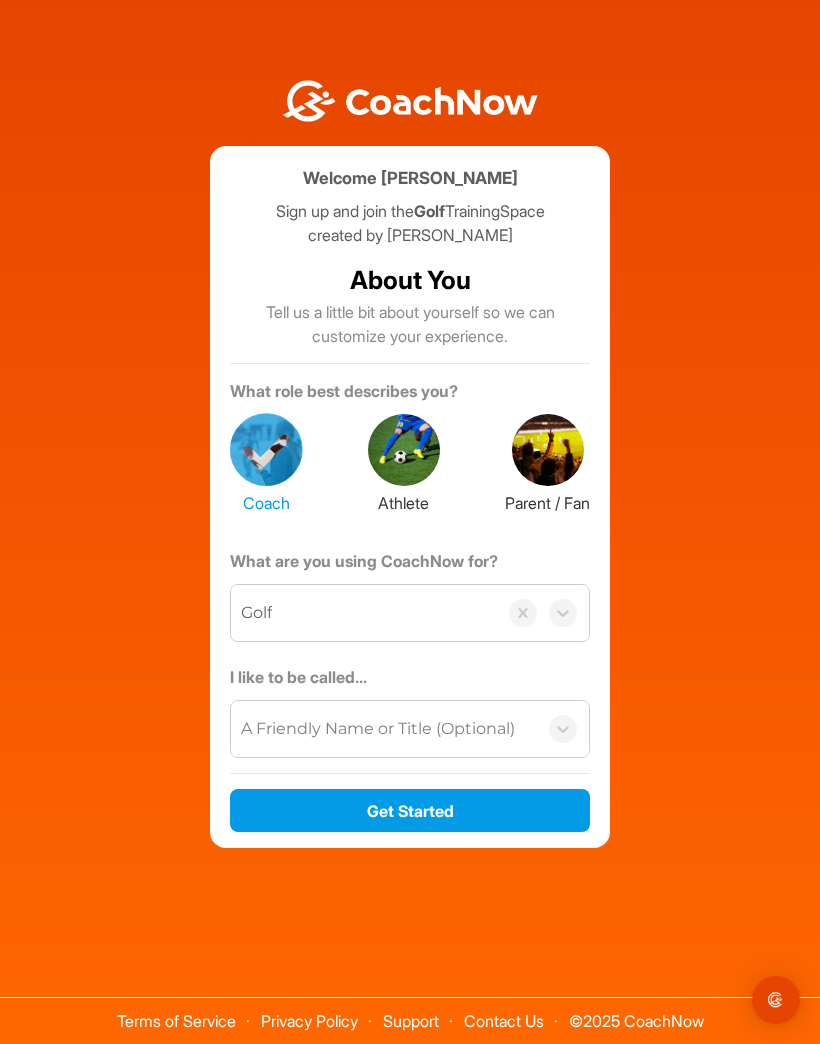 click at bounding box center (404, 450) 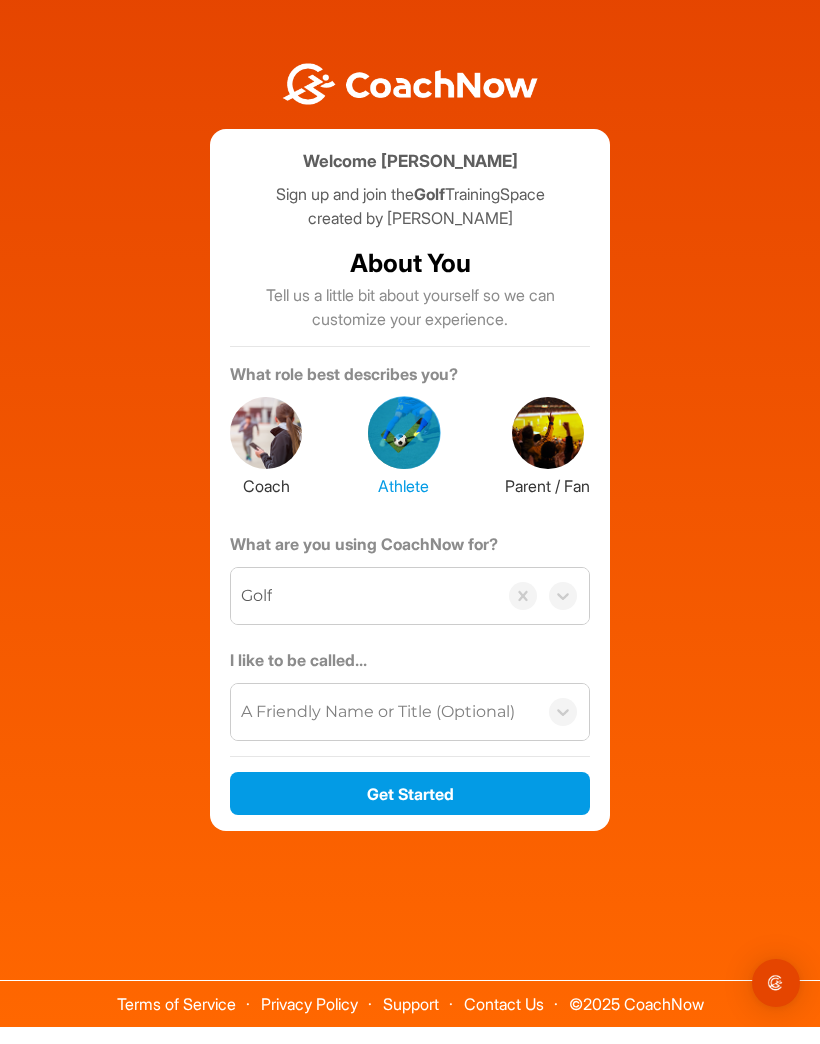 scroll, scrollTop: 0, scrollLeft: 0, axis: both 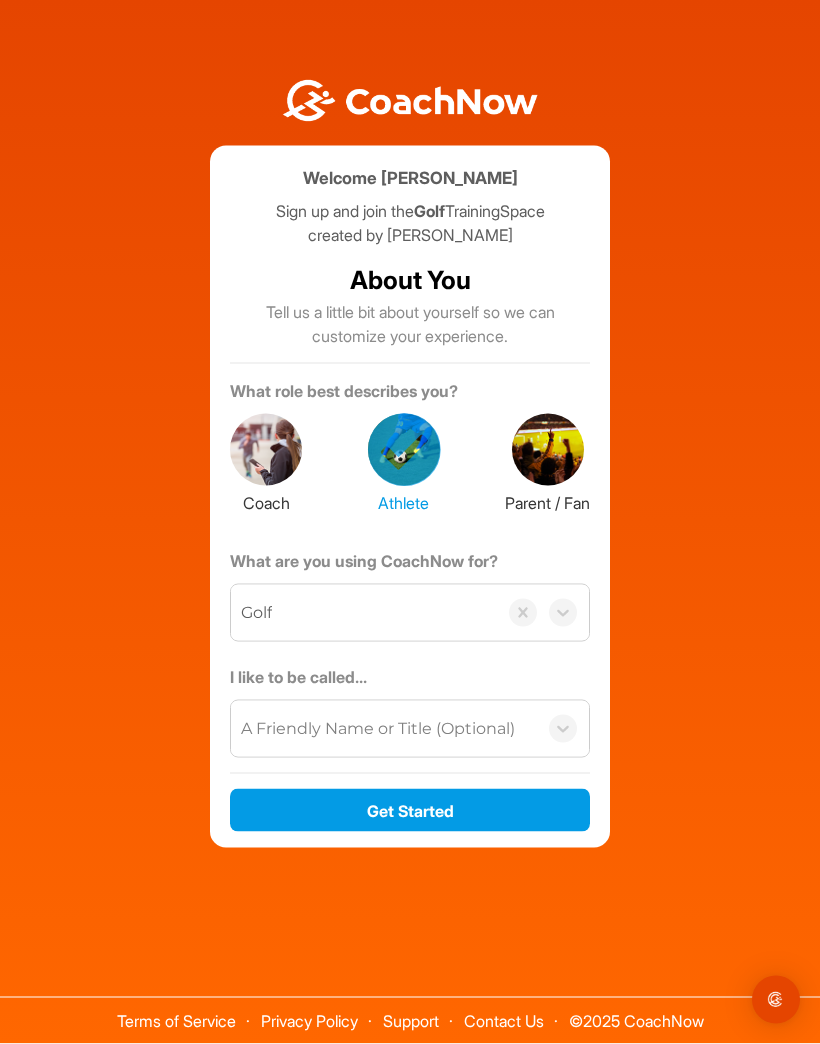 click on "Get Started" at bounding box center [410, 810] 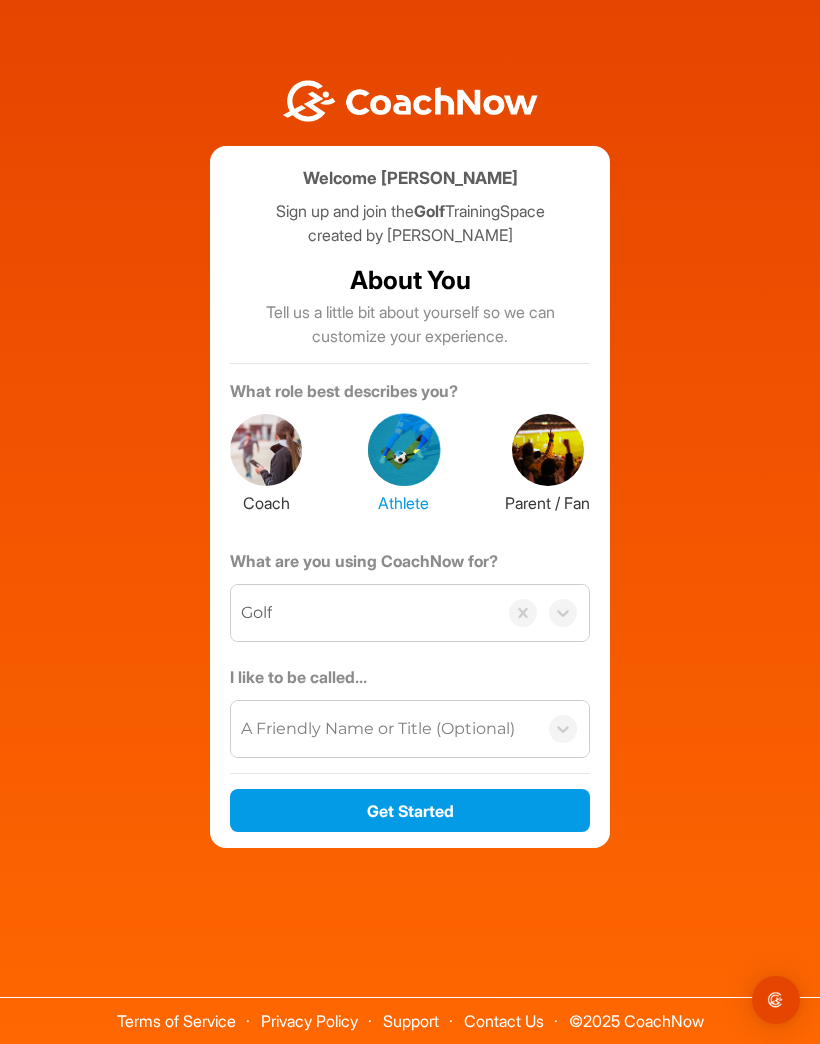 scroll, scrollTop: 0, scrollLeft: 0, axis: both 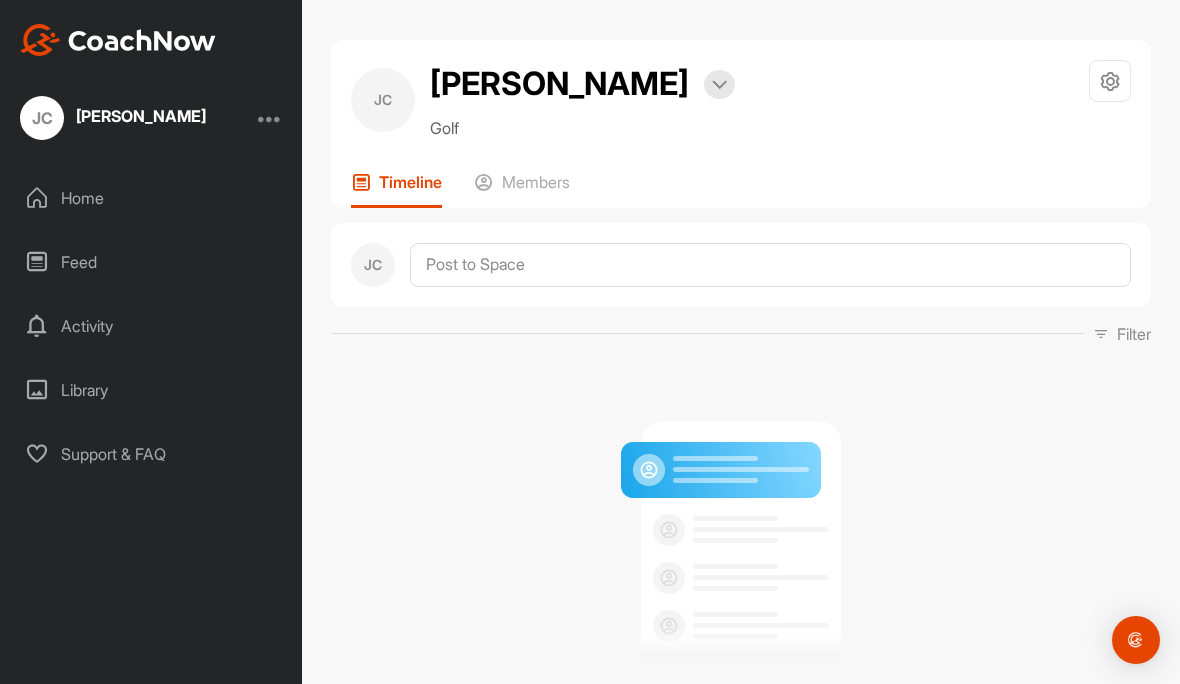 click on "Members" at bounding box center [536, 182] 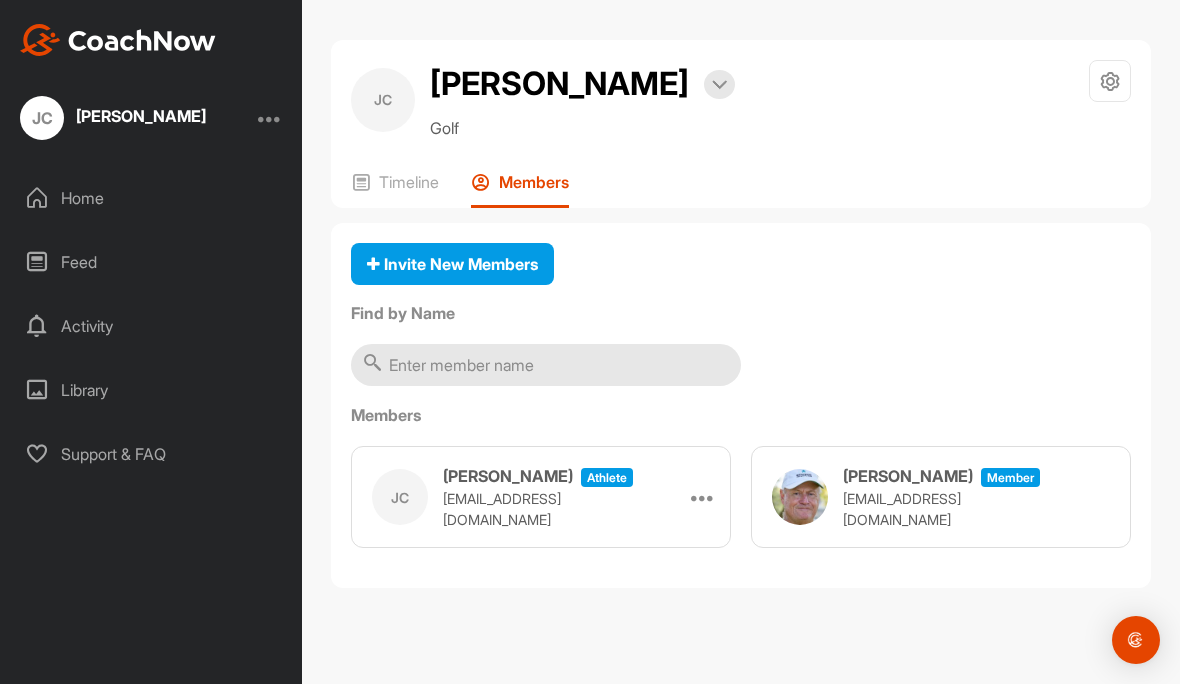 scroll, scrollTop: 0, scrollLeft: 0, axis: both 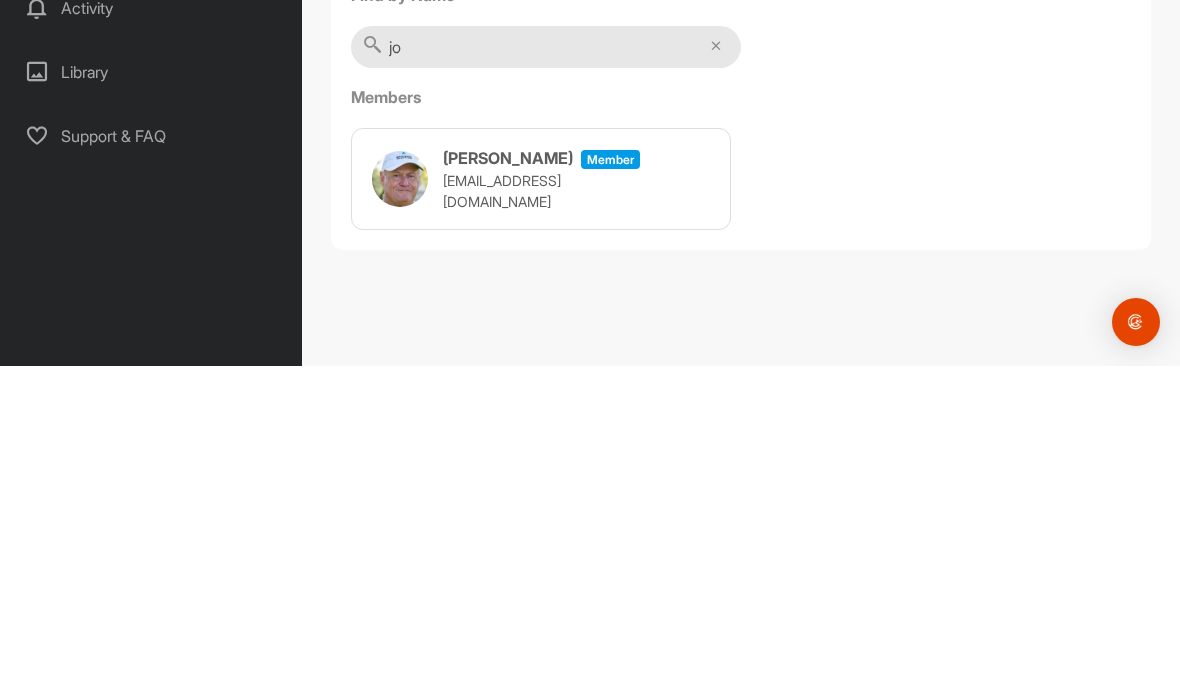 type on "j" 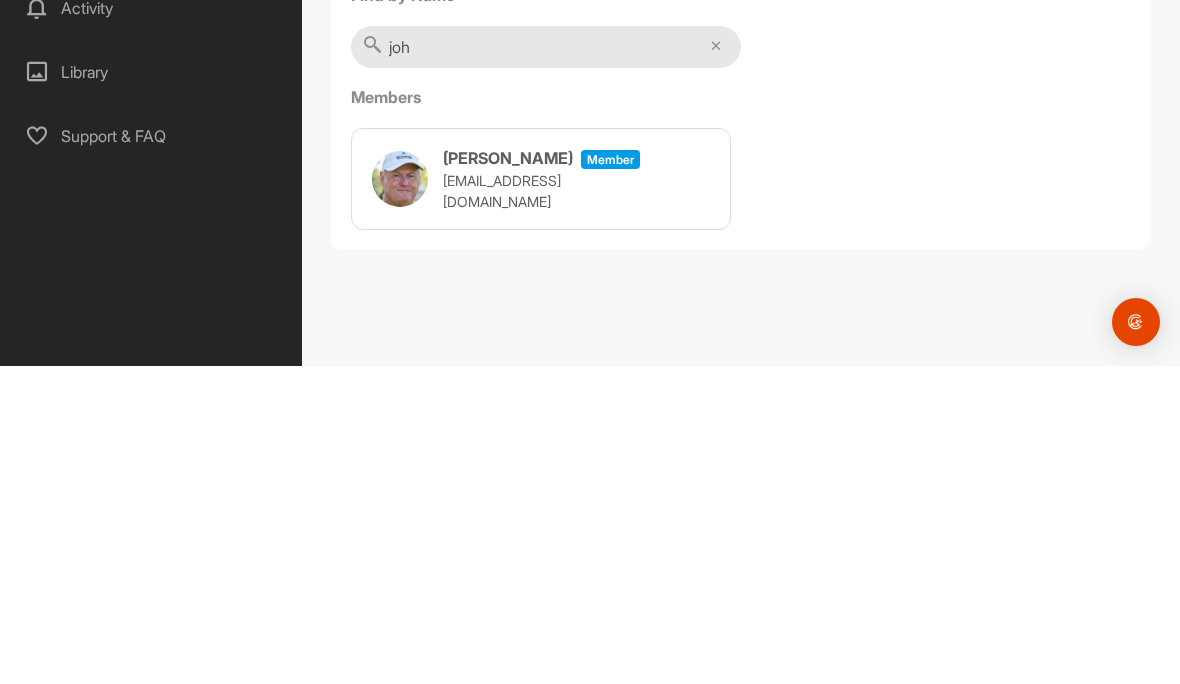 click on "[EMAIL_ADDRESS][DOMAIN_NAME]" at bounding box center (543, 509) 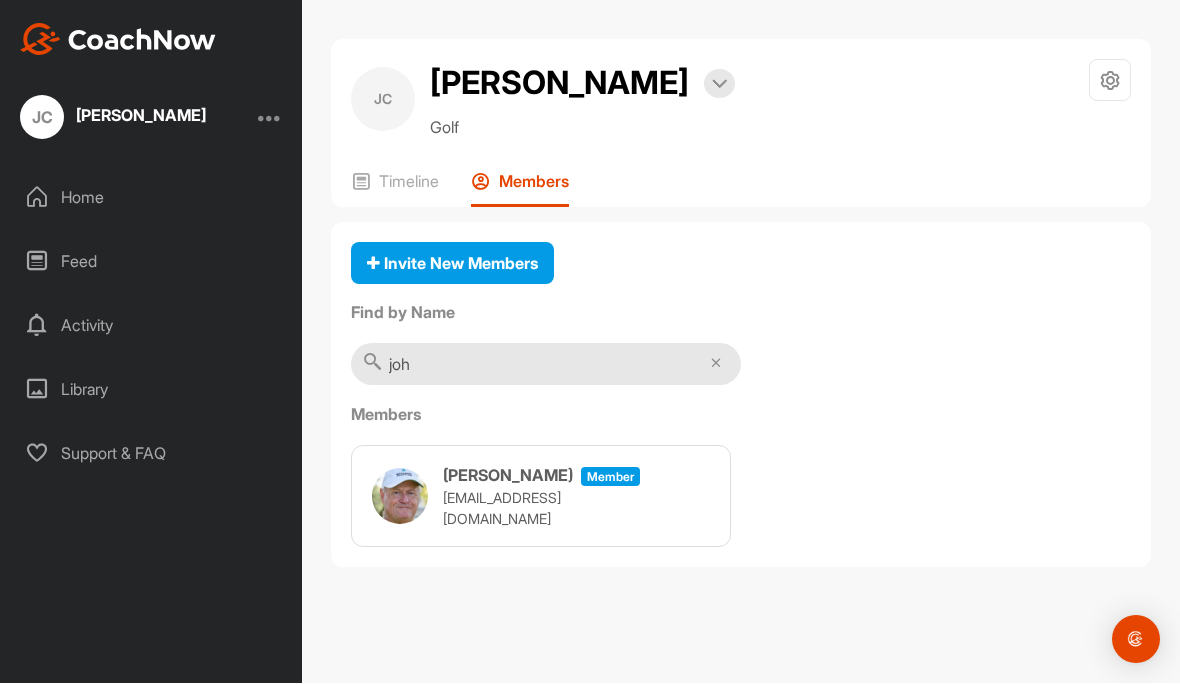 click on "joh" at bounding box center (546, 365) 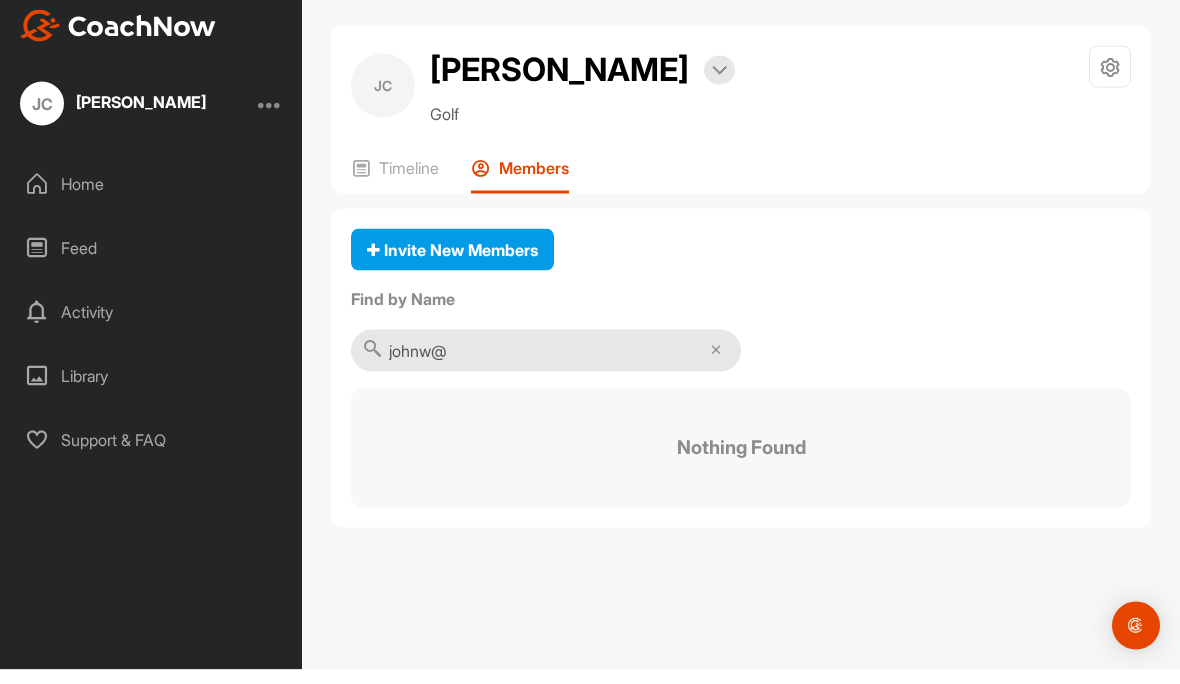 scroll, scrollTop: 0, scrollLeft: 0, axis: both 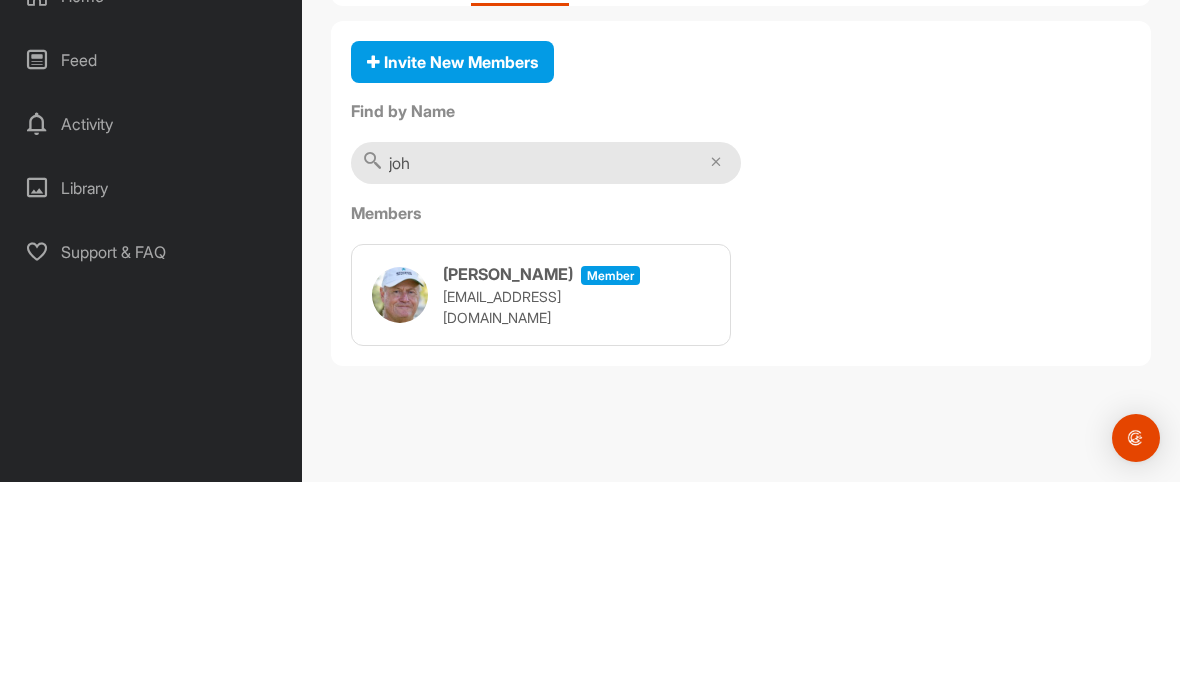 click on "johnw@beechwoodgolf.com" at bounding box center (543, 509) 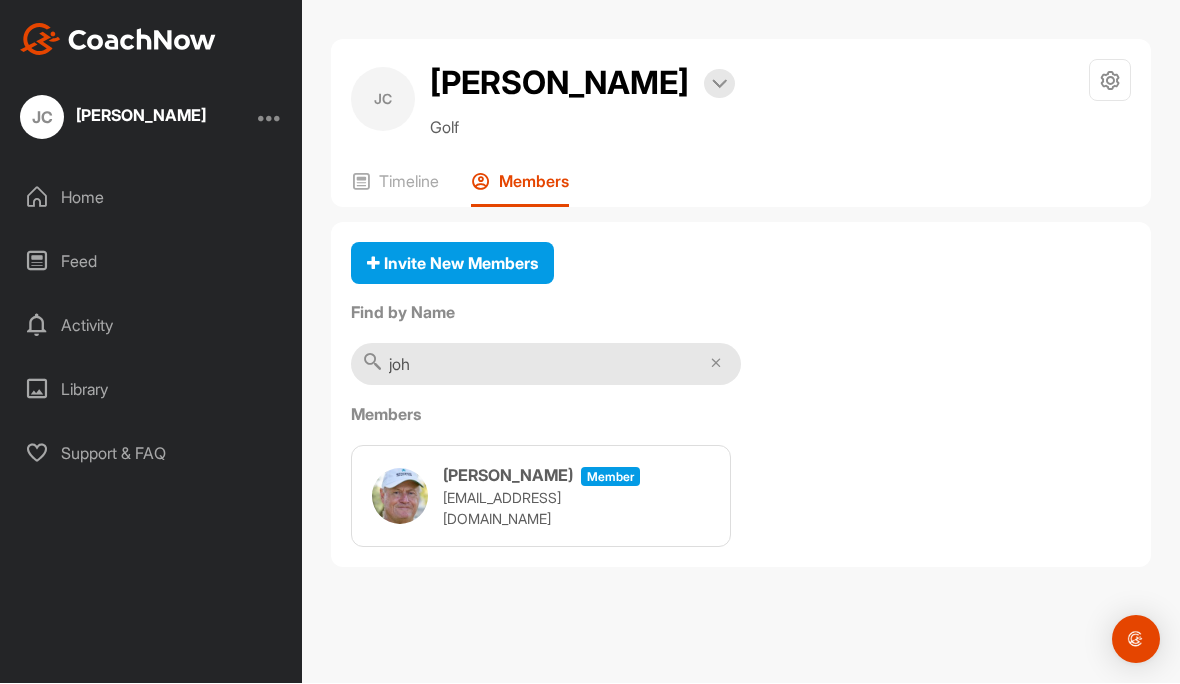 click on "joh" at bounding box center [546, 365] 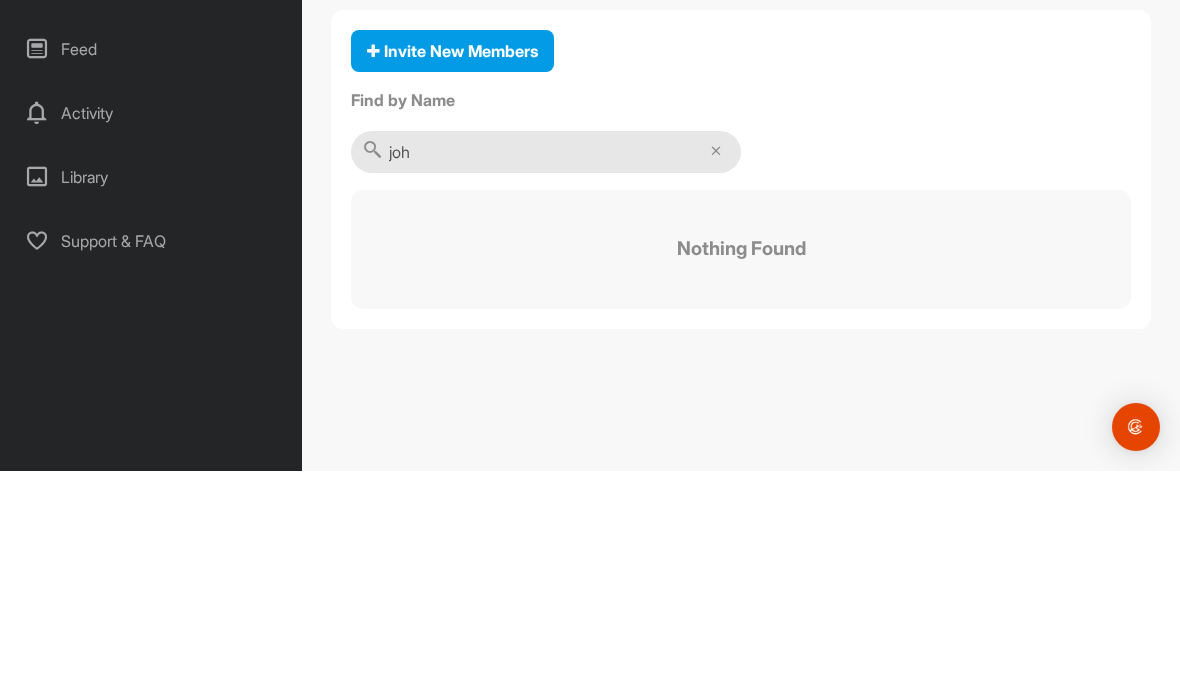 type on "jo" 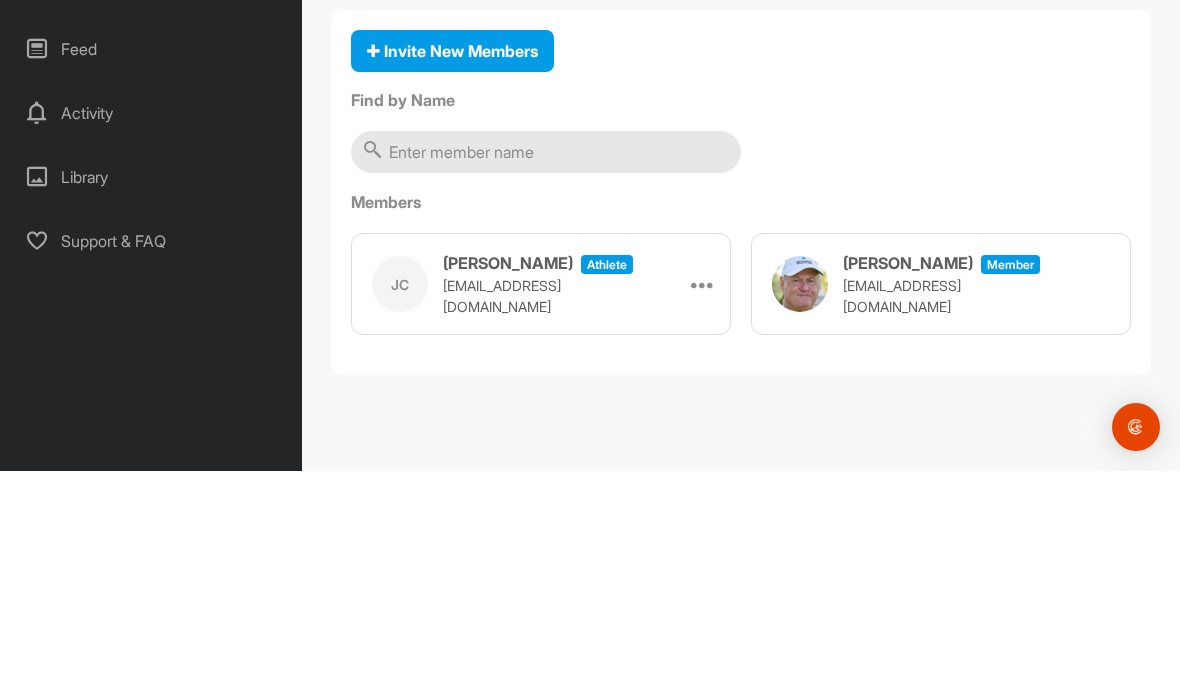 type 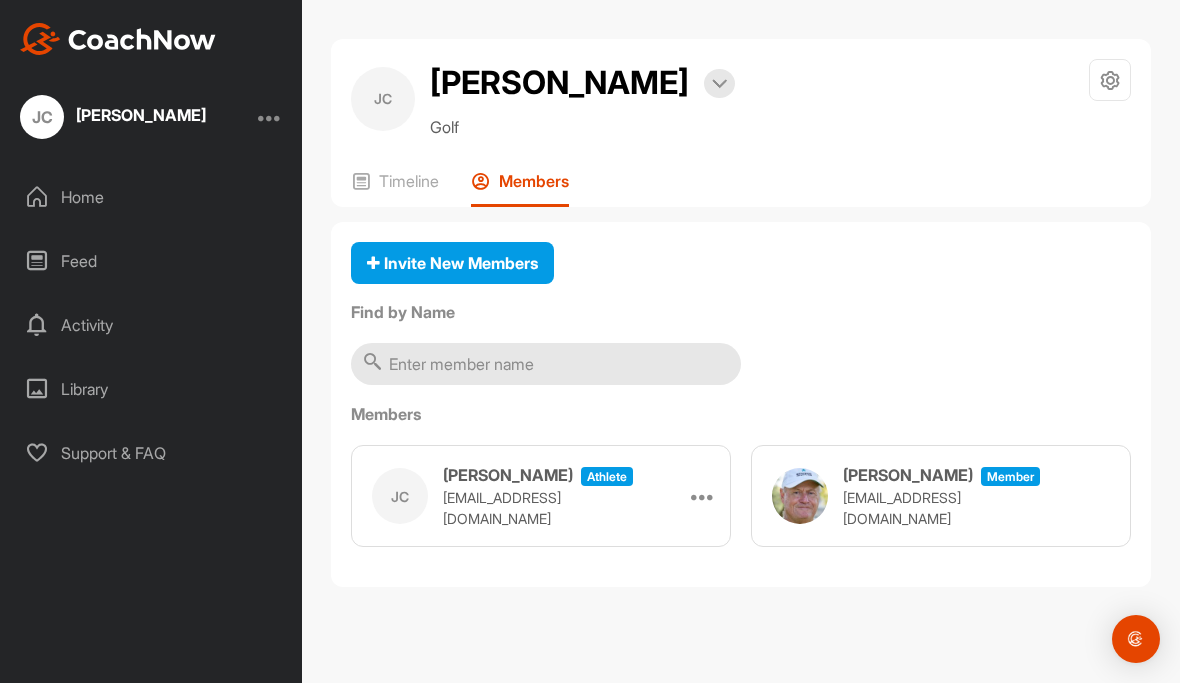 click on "Home" at bounding box center [152, 198] 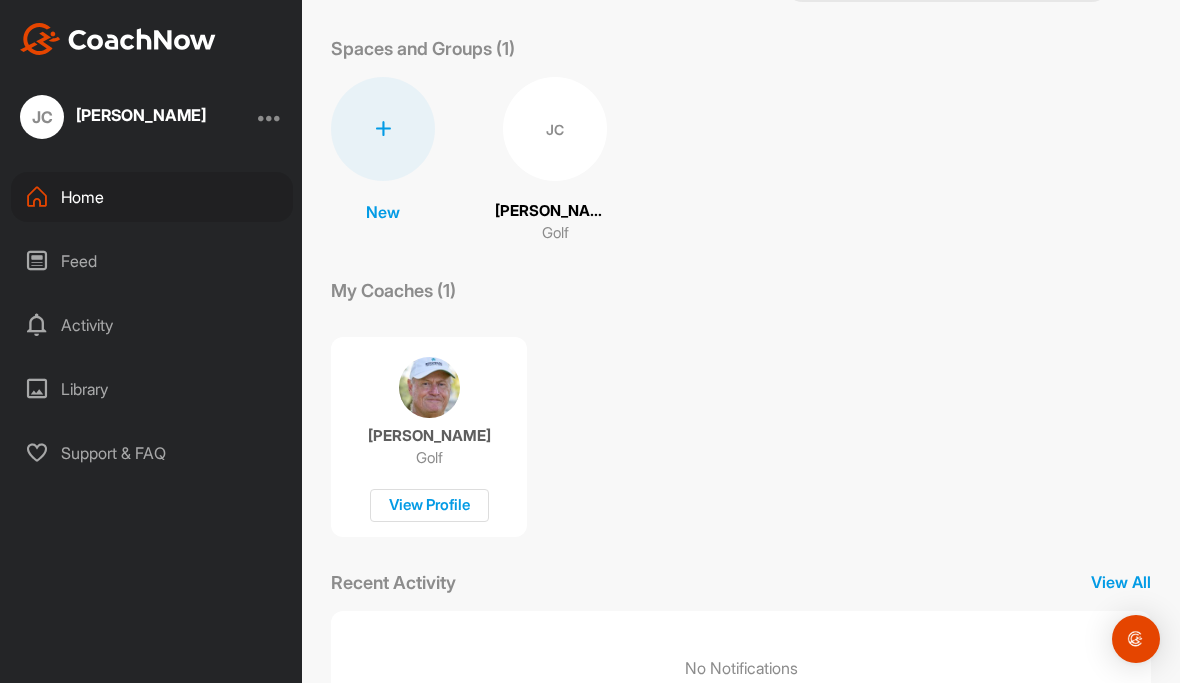 scroll, scrollTop: 71, scrollLeft: 0, axis: vertical 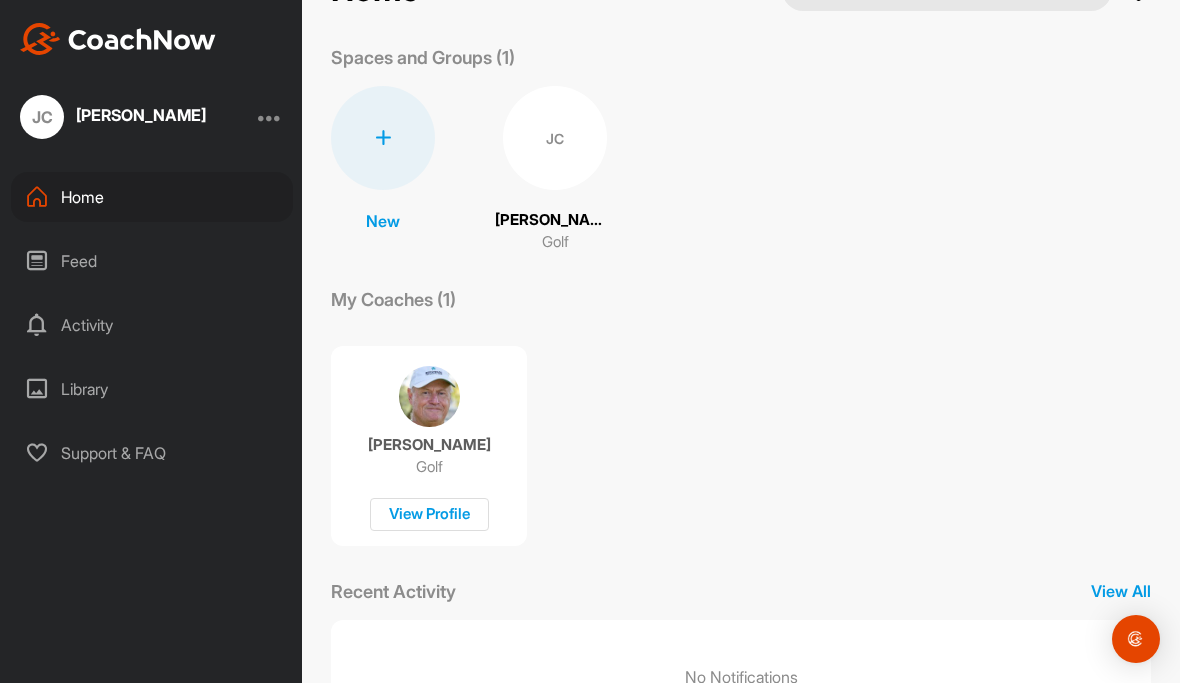 click on "View Profile" at bounding box center [429, 515] 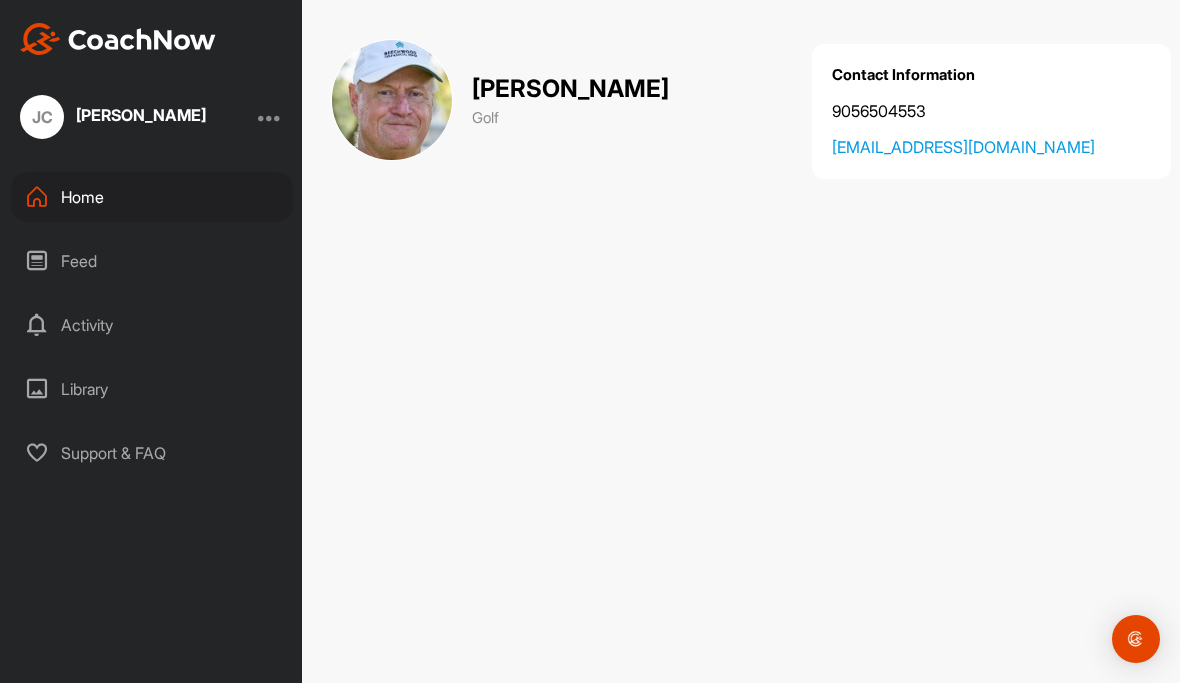 click on "Feed" at bounding box center [152, 262] 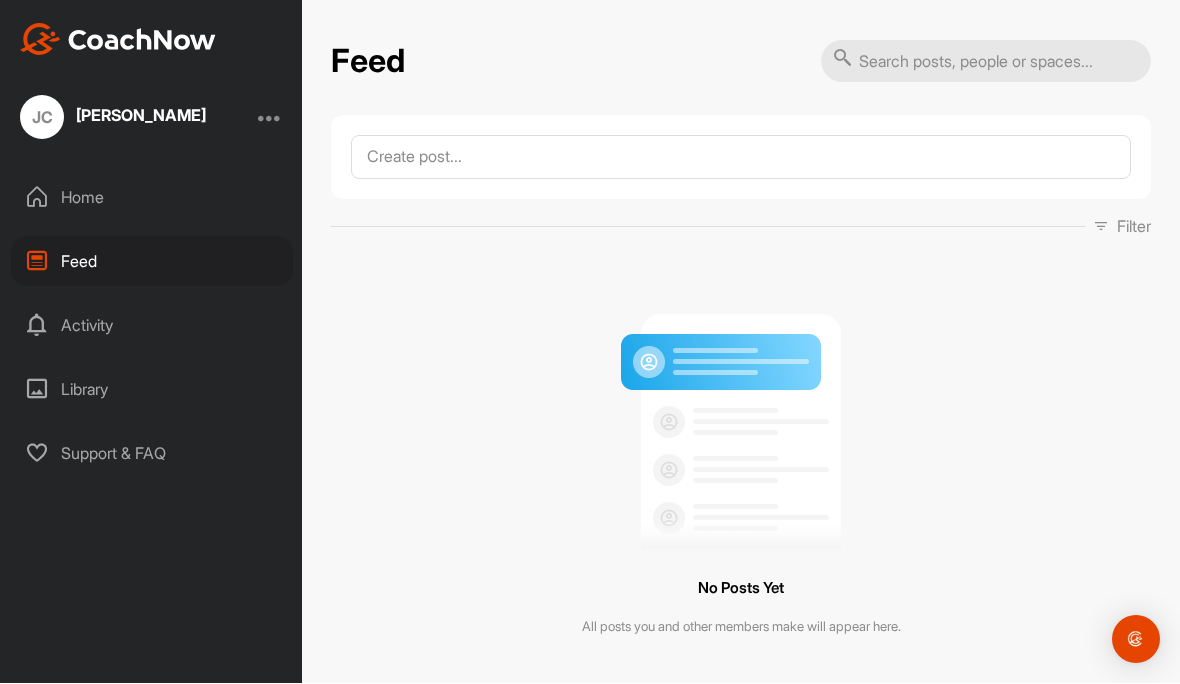 click on "Activity" at bounding box center [152, 326] 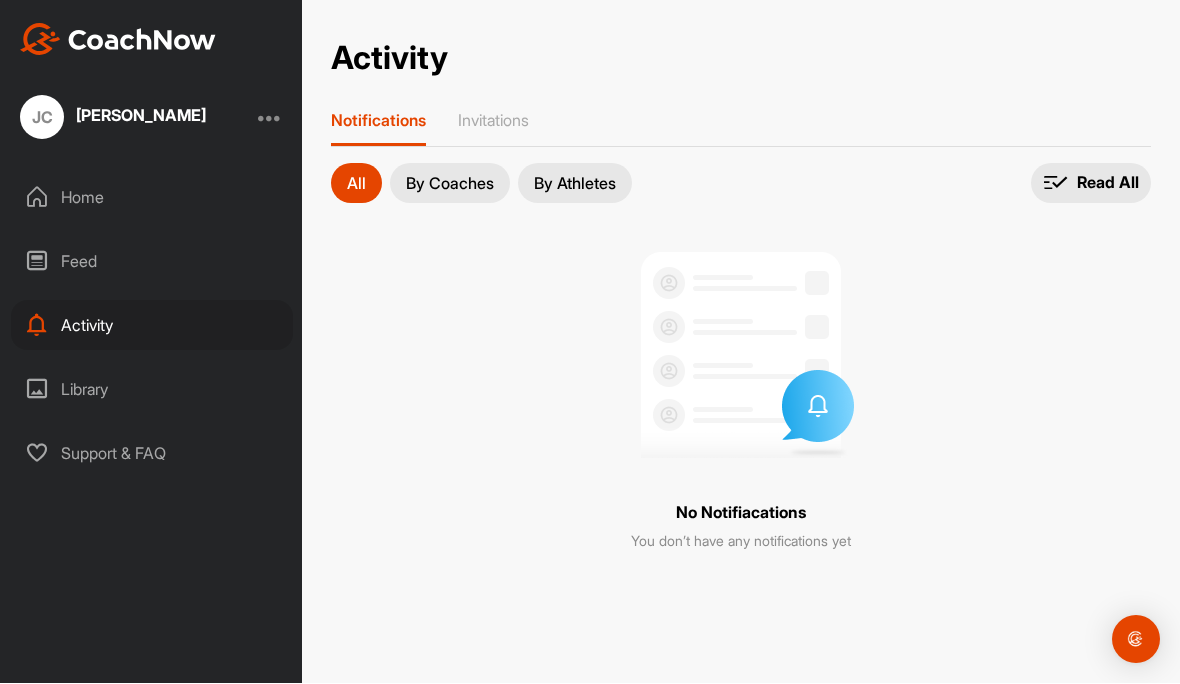 click on "Library" at bounding box center [152, 390] 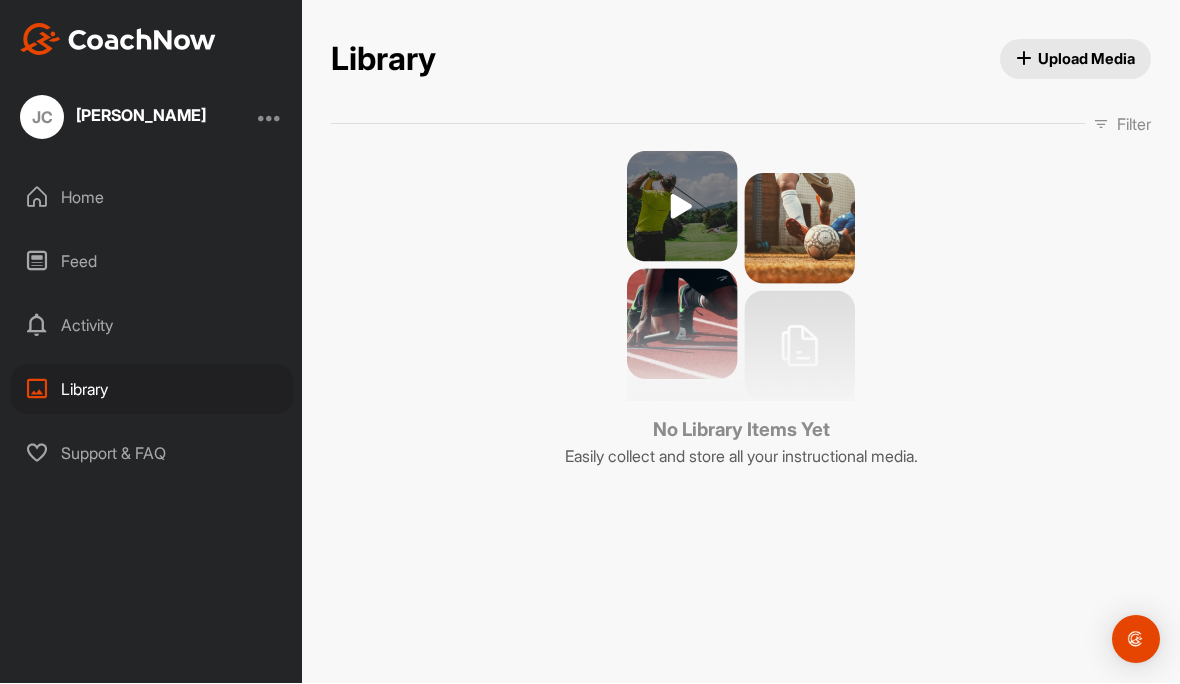 click on "Support & FAQ" at bounding box center (152, 454) 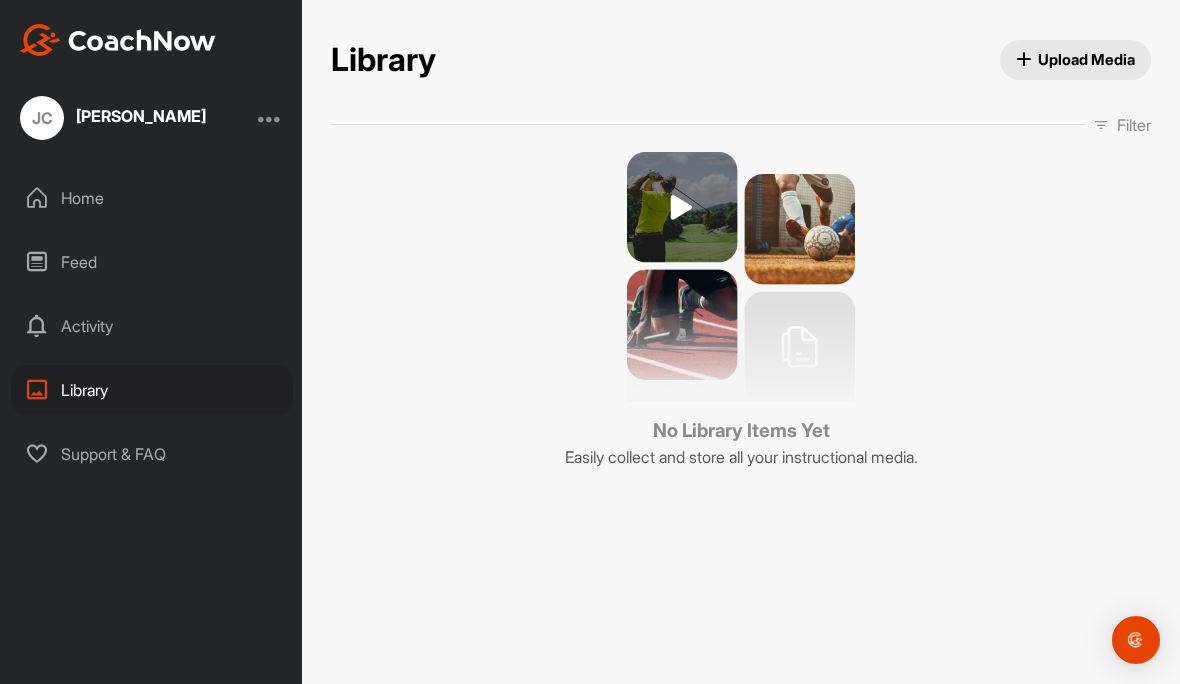 click on "Support & FAQ" at bounding box center (152, 454) 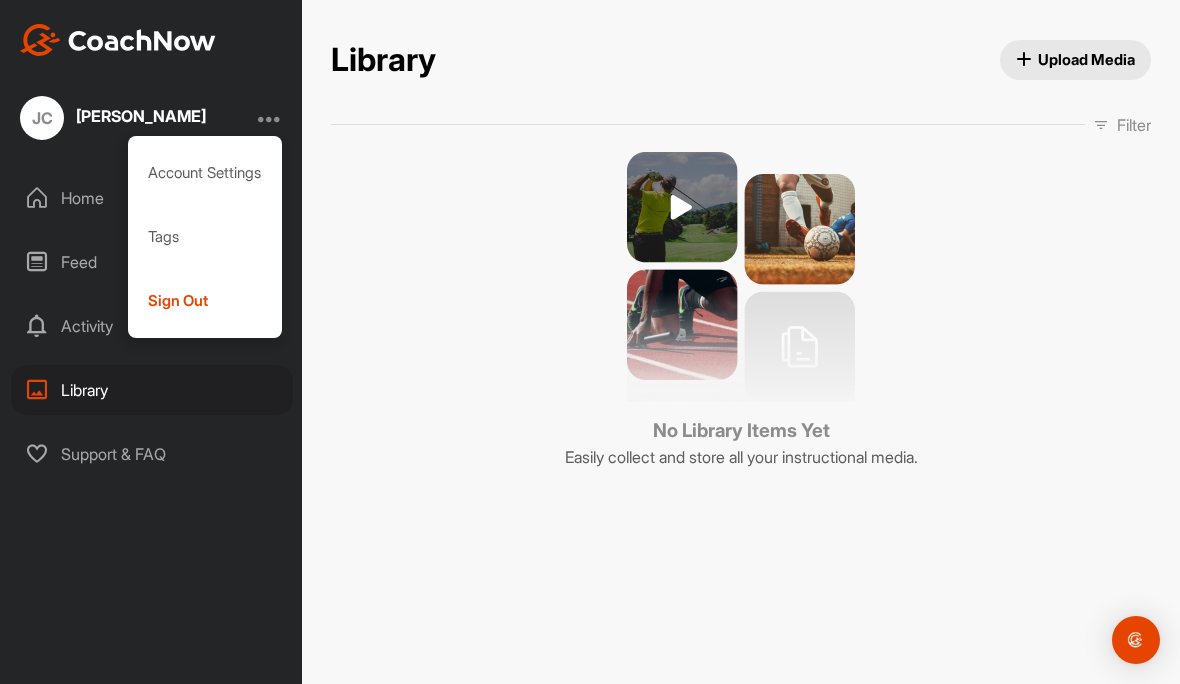 click on "Support & FAQ" at bounding box center (152, 454) 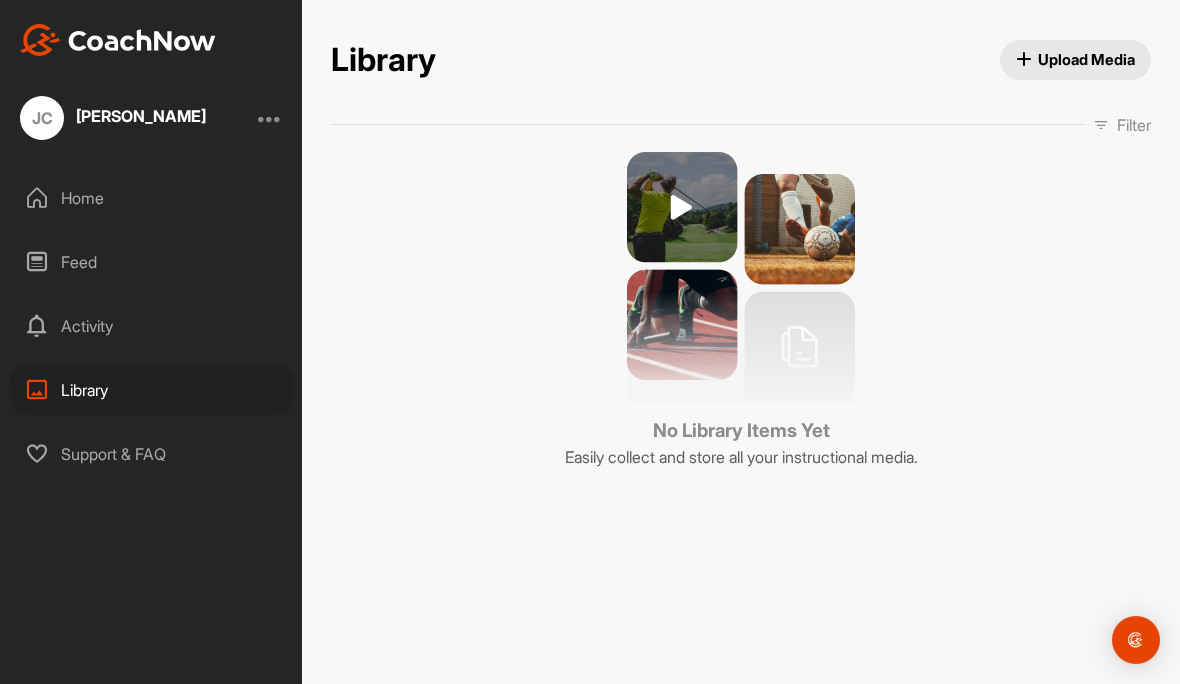 click on "Home" at bounding box center [152, 198] 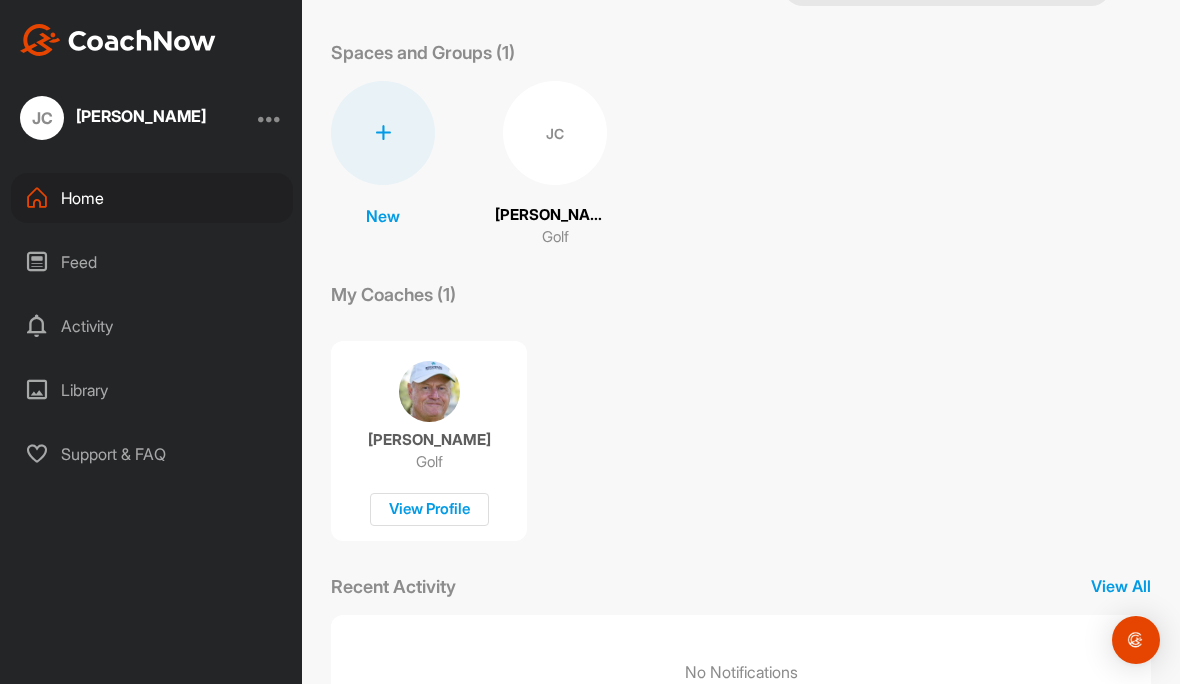 scroll, scrollTop: 77, scrollLeft: 0, axis: vertical 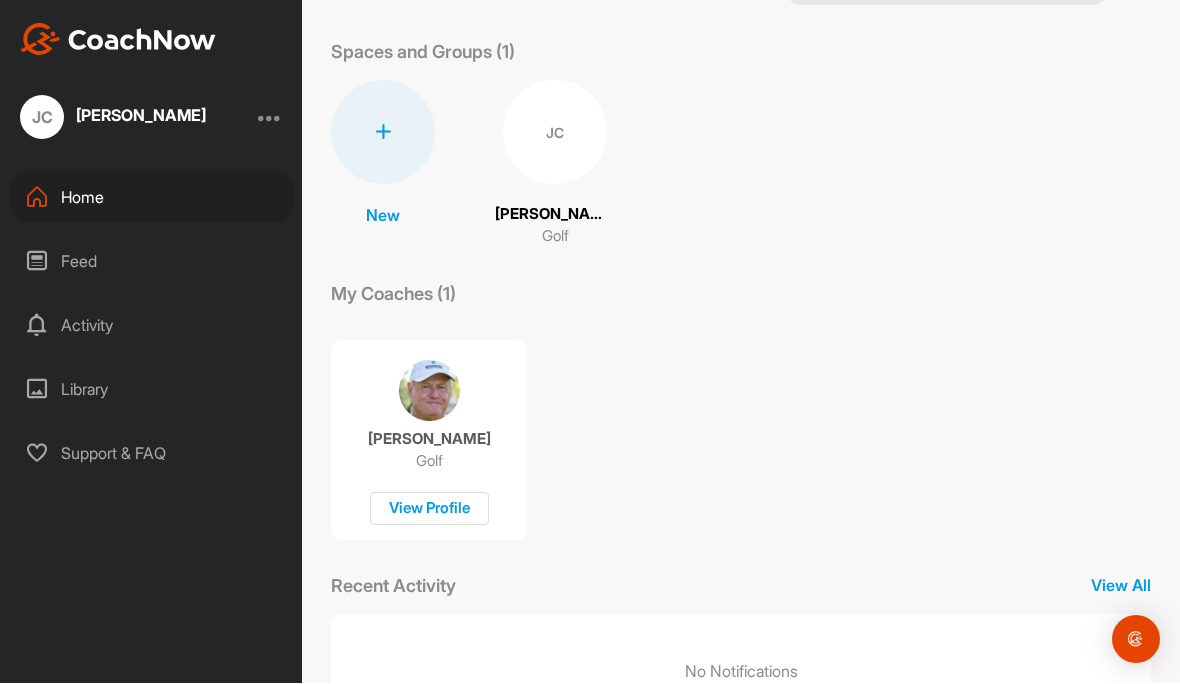 click on "View All" at bounding box center [1121, 586] 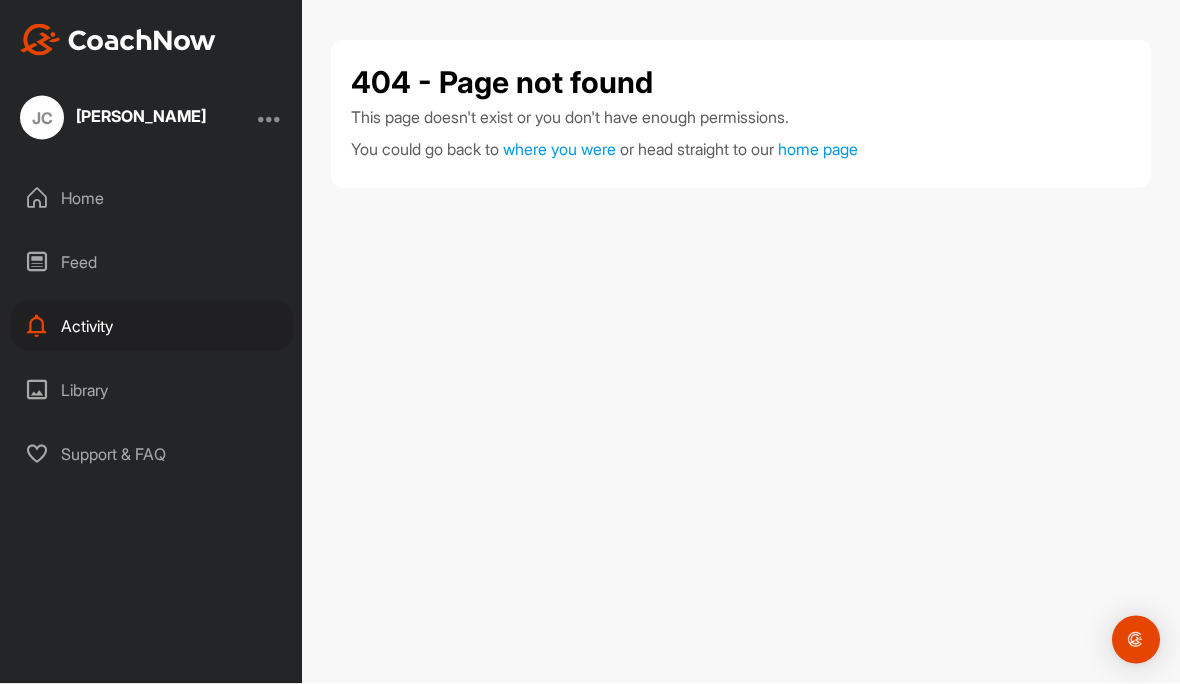 scroll, scrollTop: 0, scrollLeft: 0, axis: both 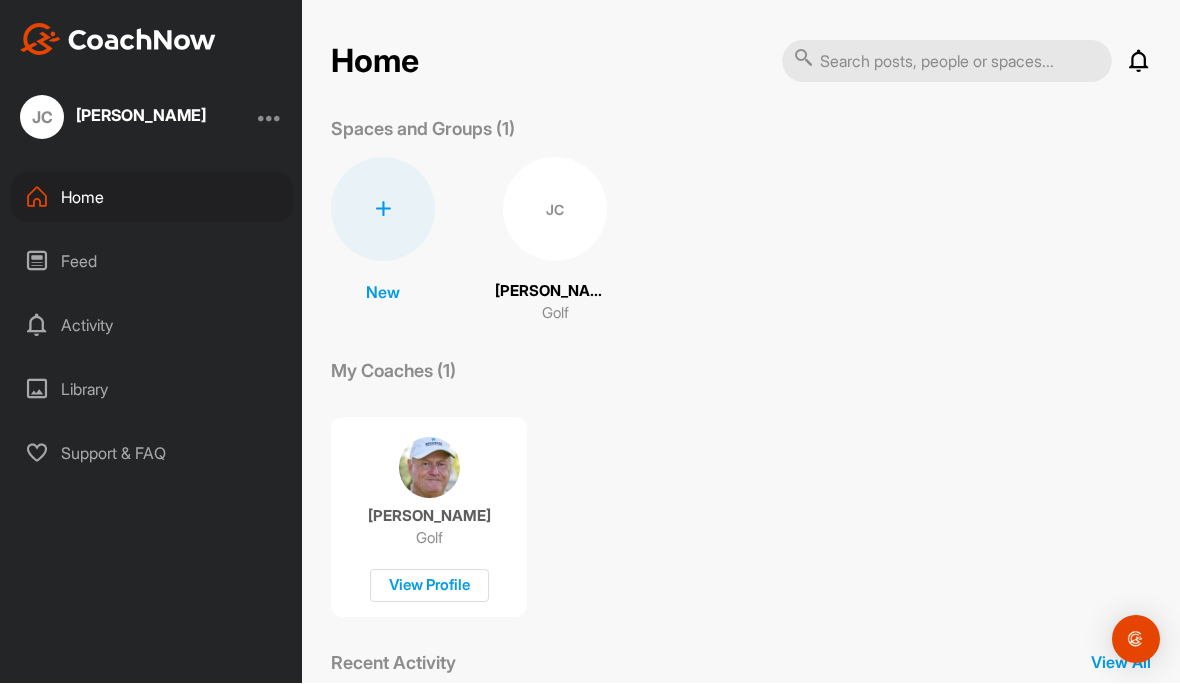 click on "View Profile" at bounding box center [429, 586] 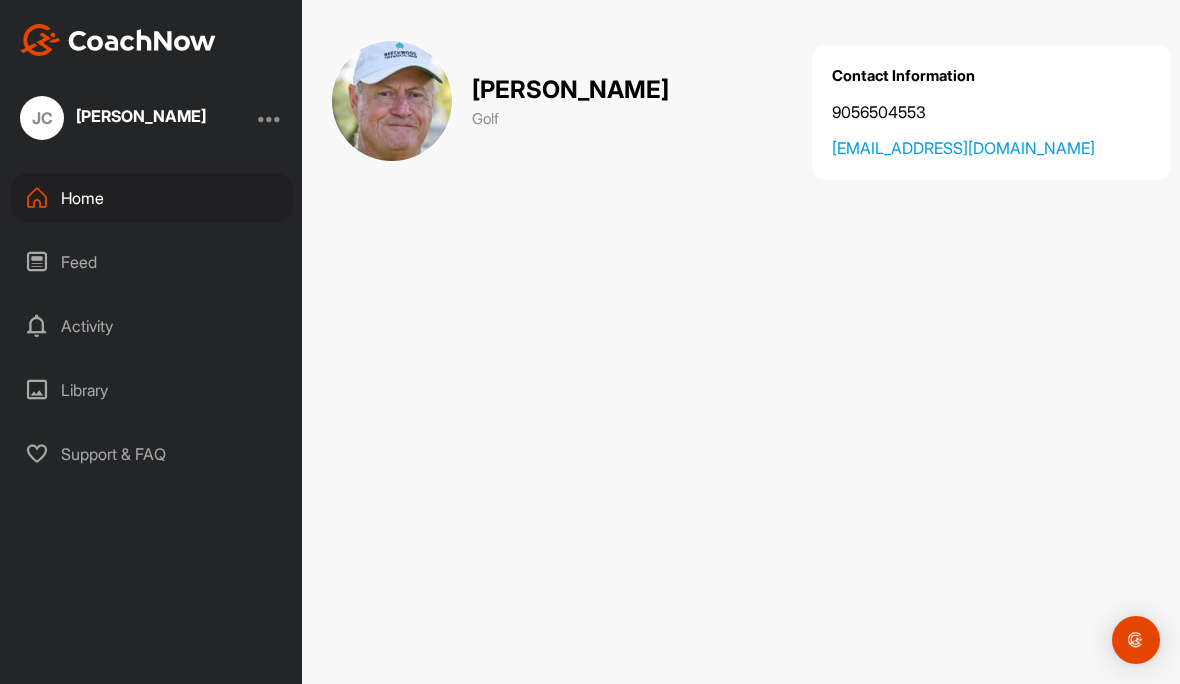 scroll, scrollTop: 0, scrollLeft: 0, axis: both 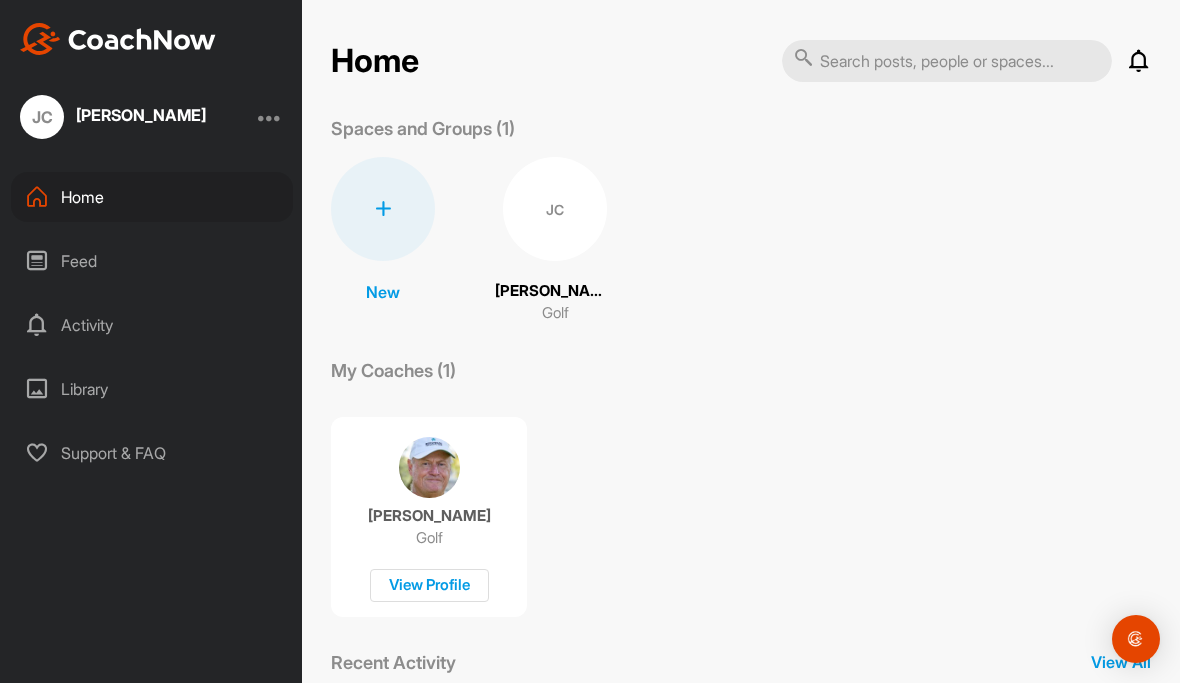 click on "Activity" at bounding box center [152, 326] 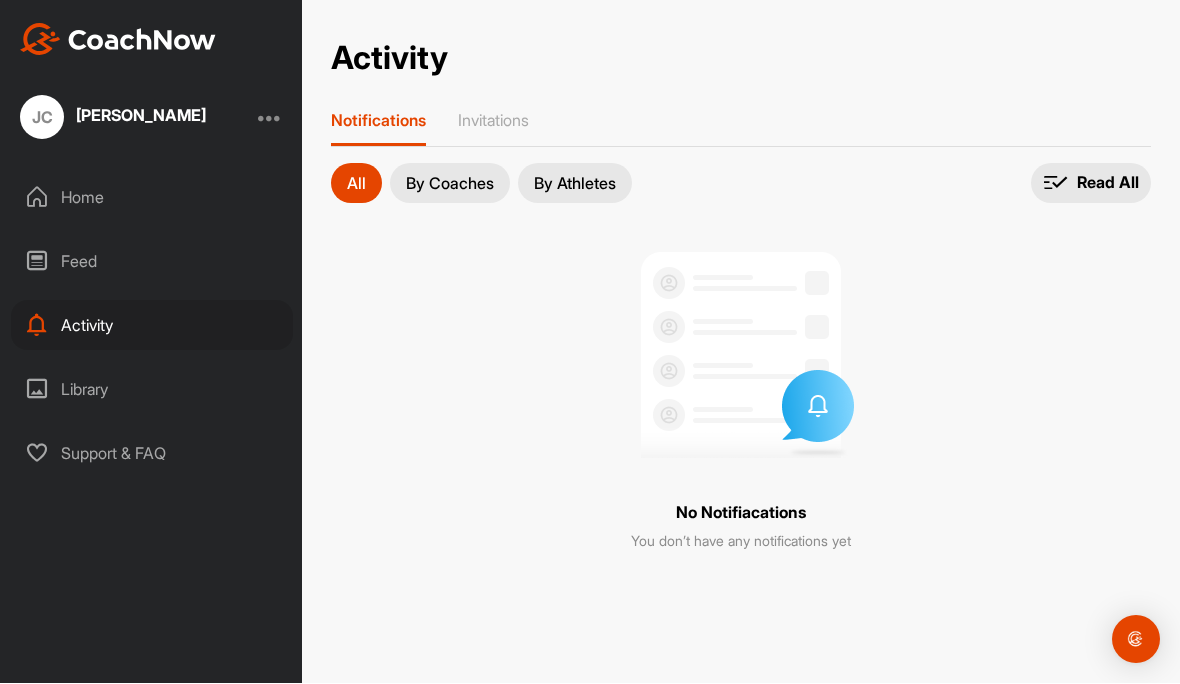 click on "By Coaches" at bounding box center (450, 184) 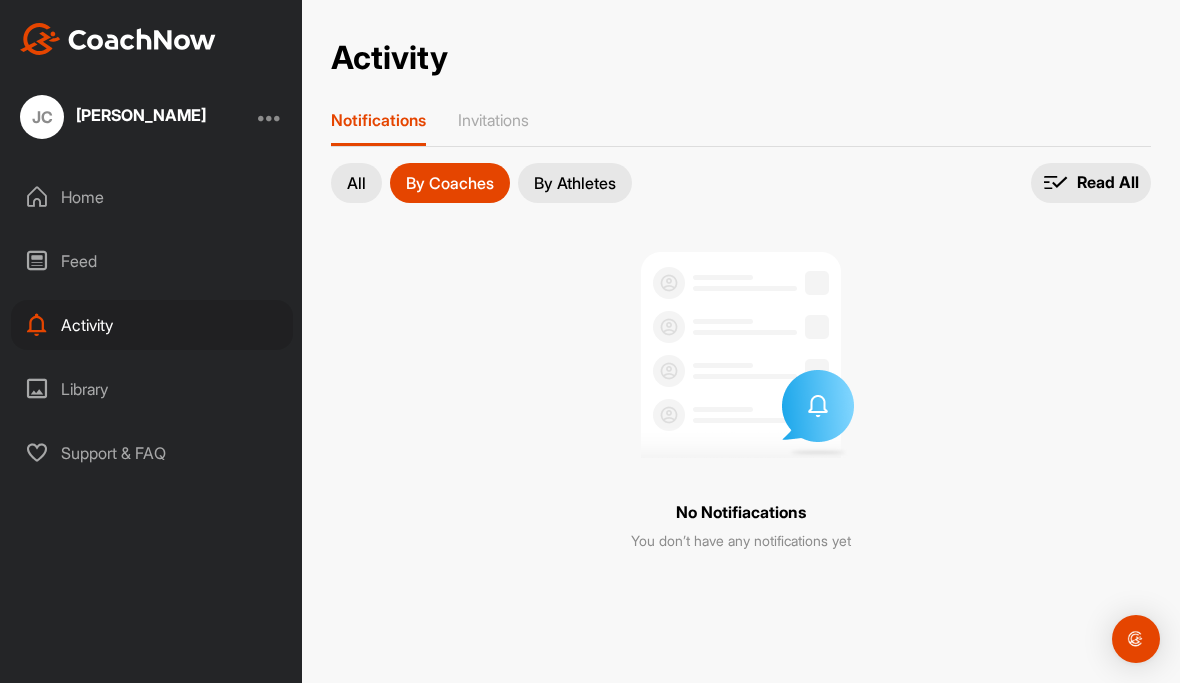 click on "By Athletes" at bounding box center [575, 184] 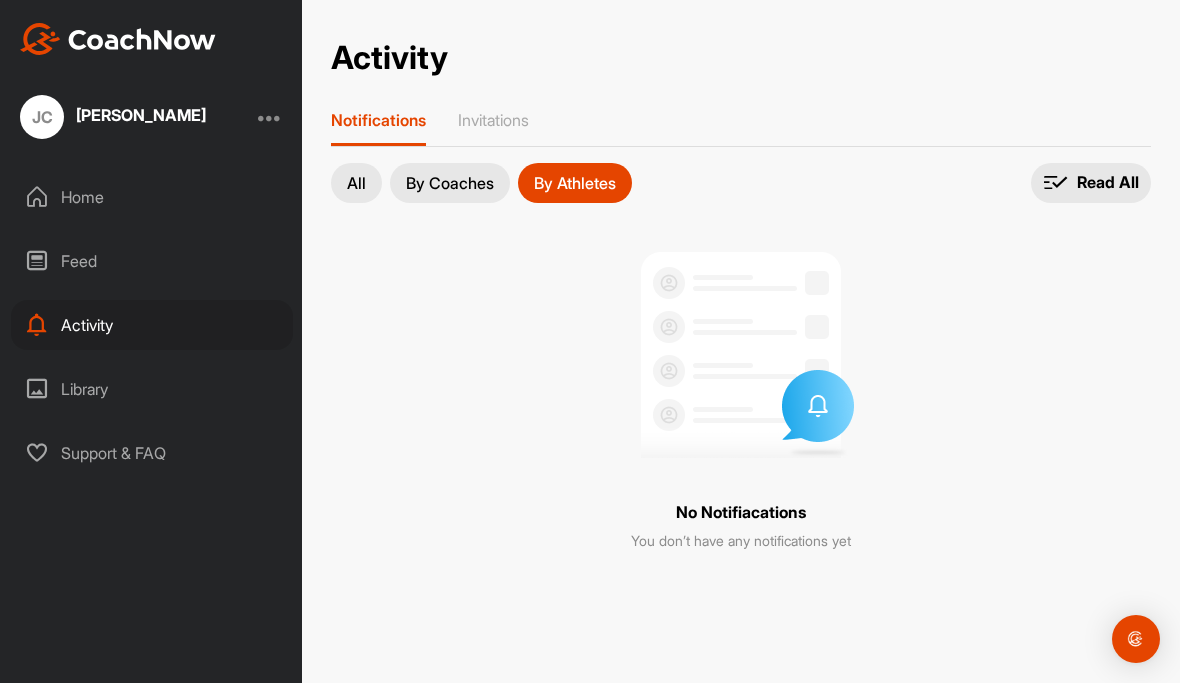 click on "By Coaches" at bounding box center [450, 184] 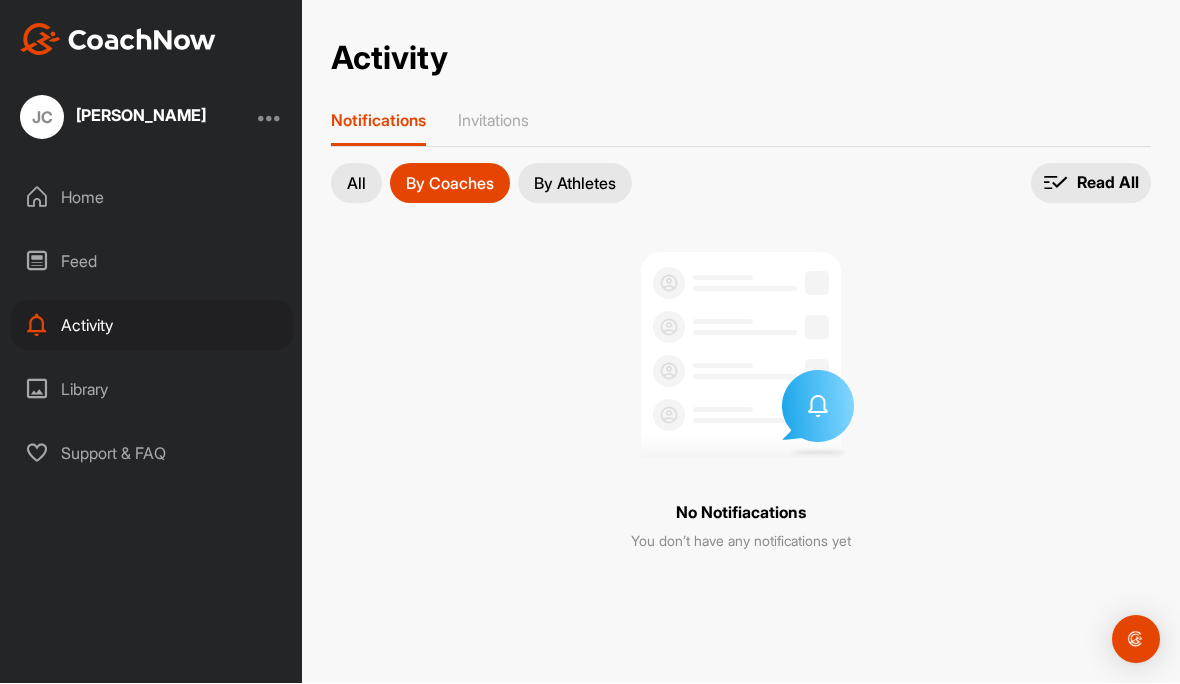 click on "Read All" at bounding box center (1108, 183) 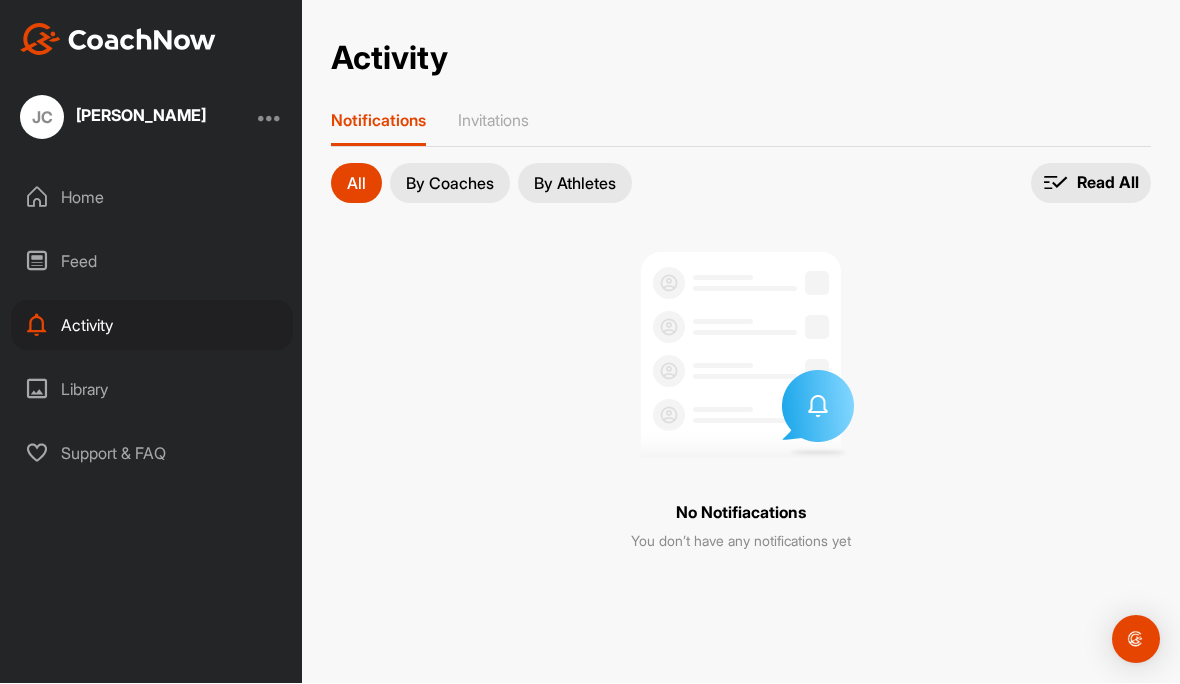 click on "Library" at bounding box center [152, 390] 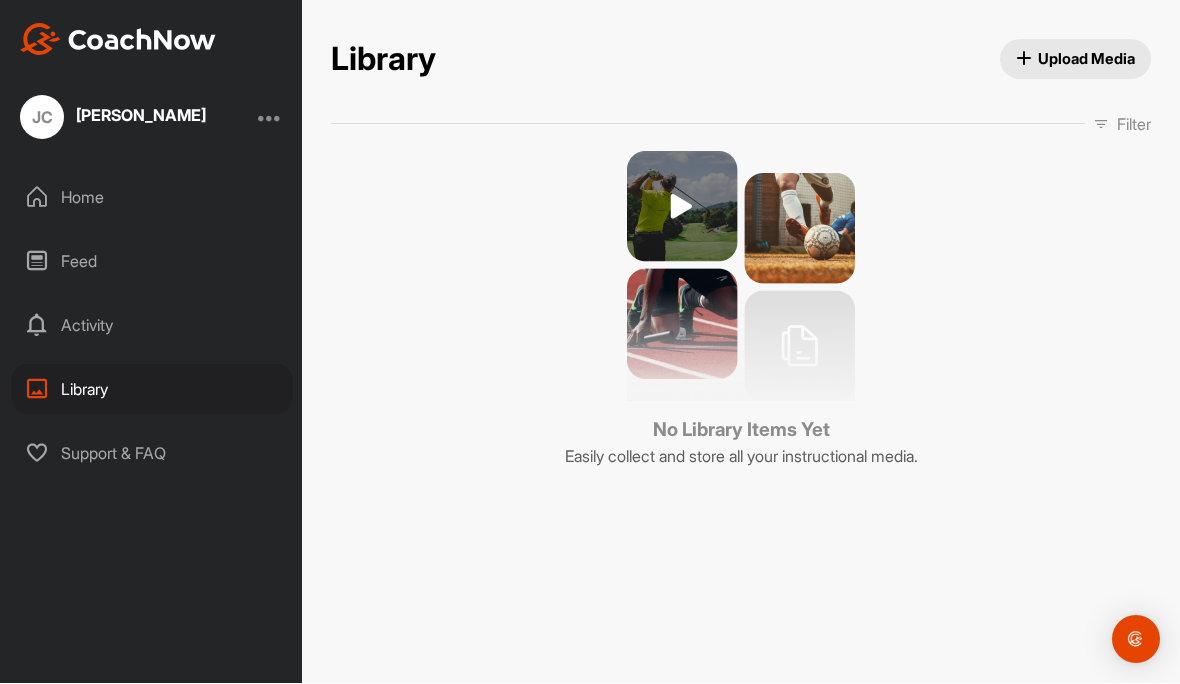 click on "Support & FAQ" at bounding box center (152, 454) 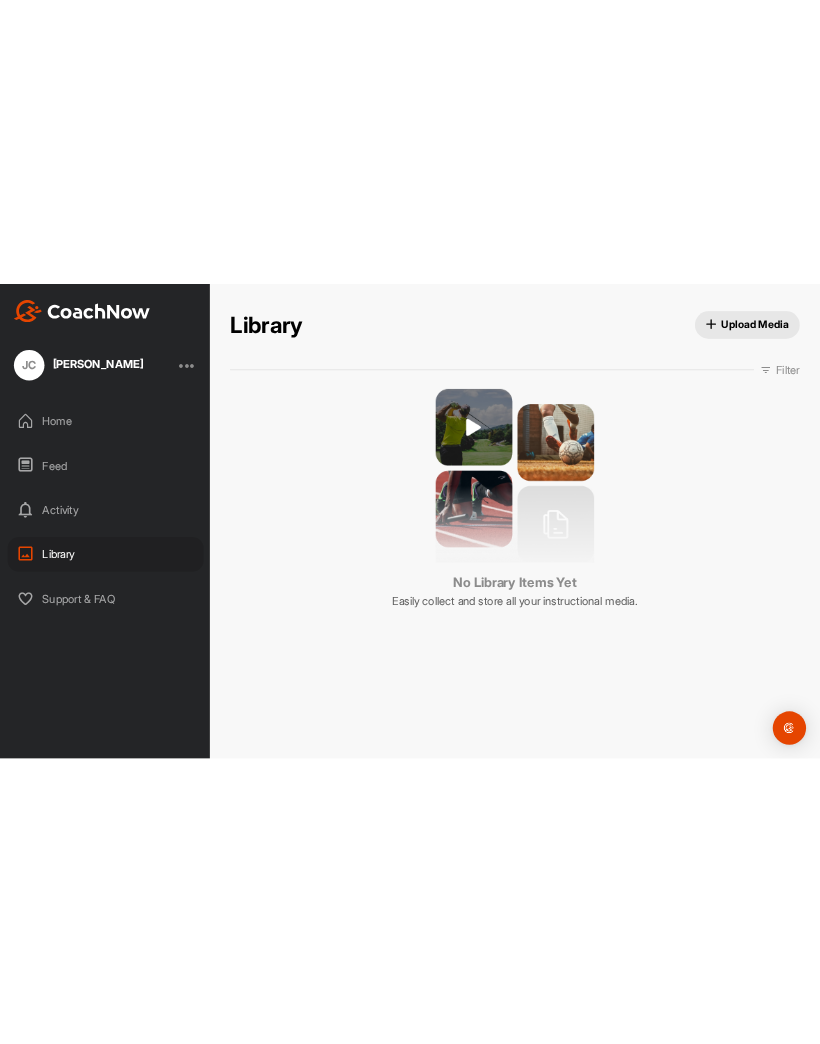 scroll, scrollTop: 0, scrollLeft: 0, axis: both 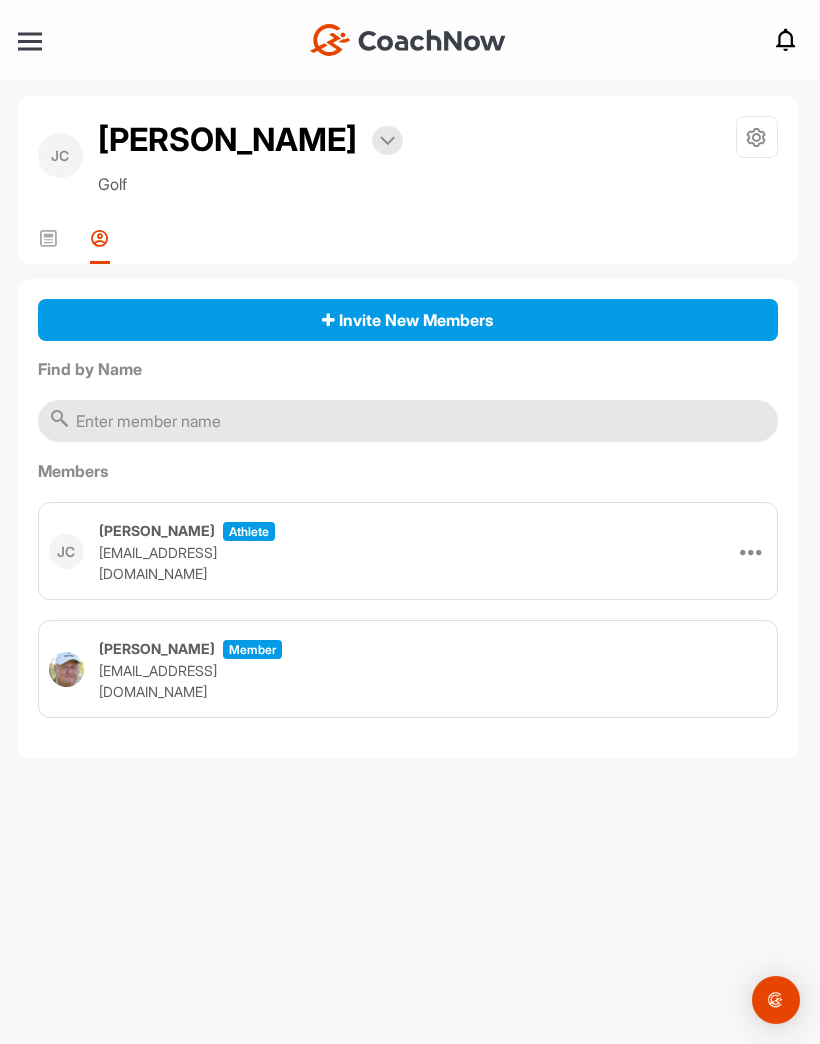 click on "Timeline Members" at bounding box center [408, 246] 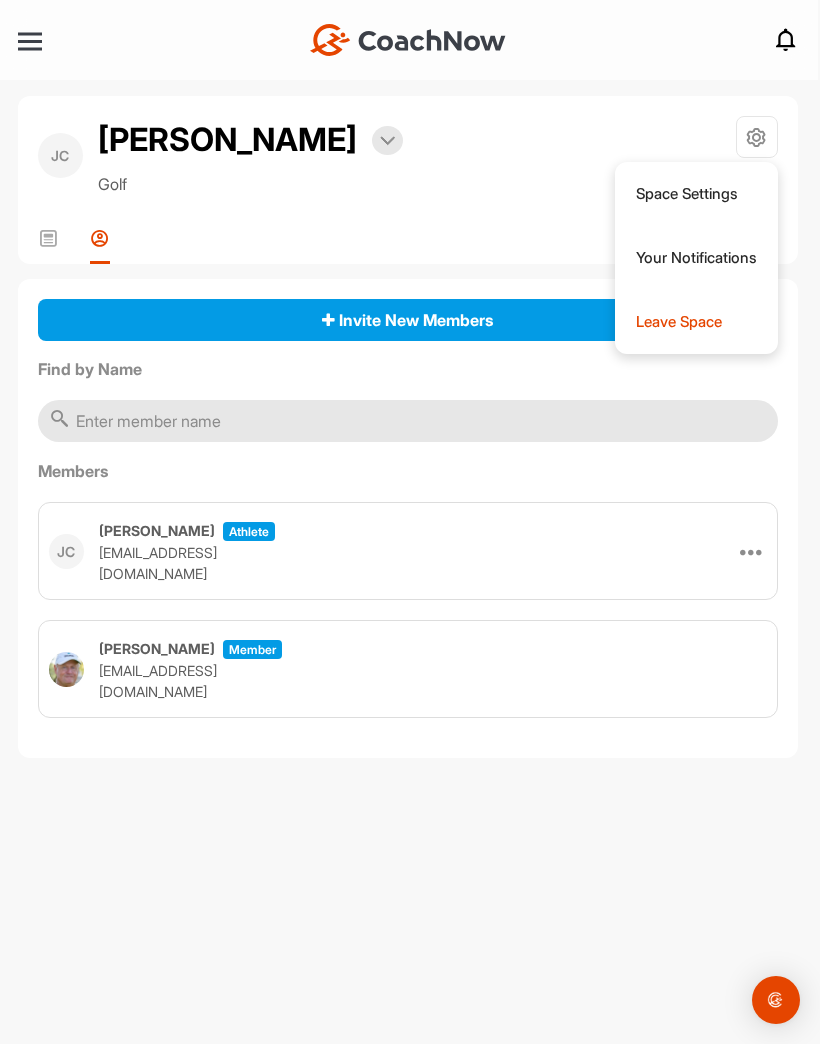 click on "JC Jennifer Conn Bookings Golf Space Settings Your Notifications Leave Space Timeline Members   Invite New Members Find by Name Members JC Jennifer Conn athlete   jenniferconn16@gmail.com Leave John White Member   johnw@beechwoodgolf.com" at bounding box center [408, 522] 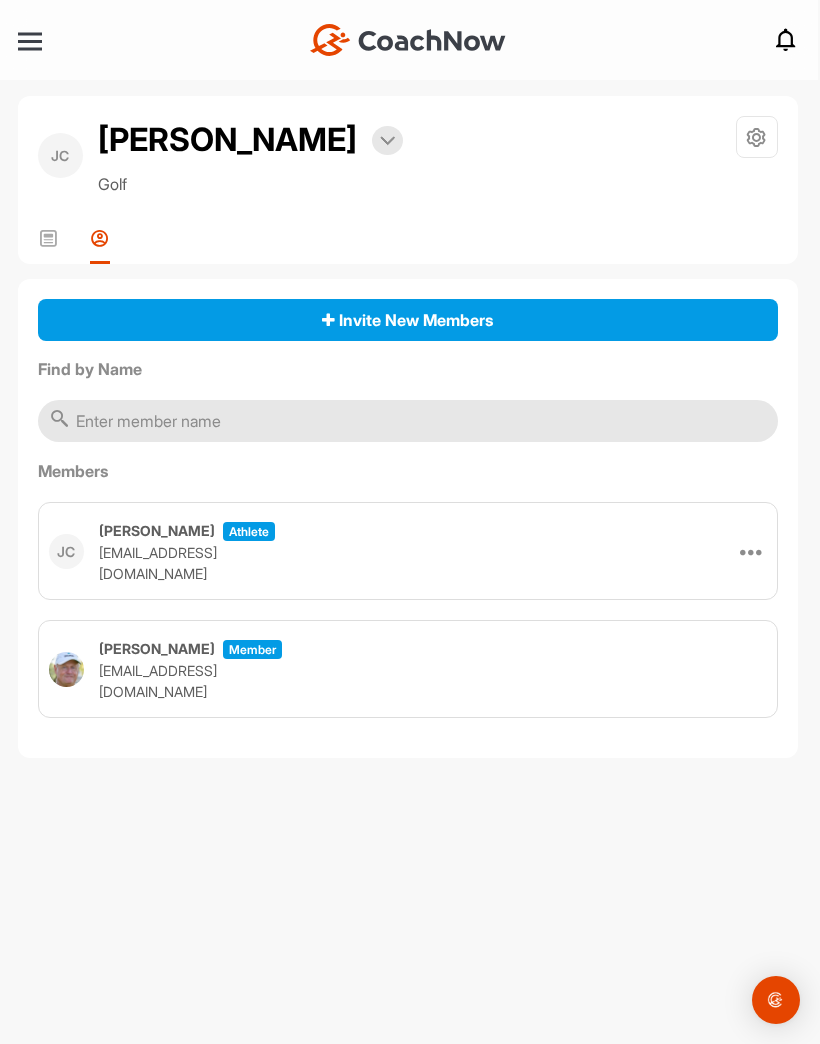 scroll, scrollTop: 0, scrollLeft: 0, axis: both 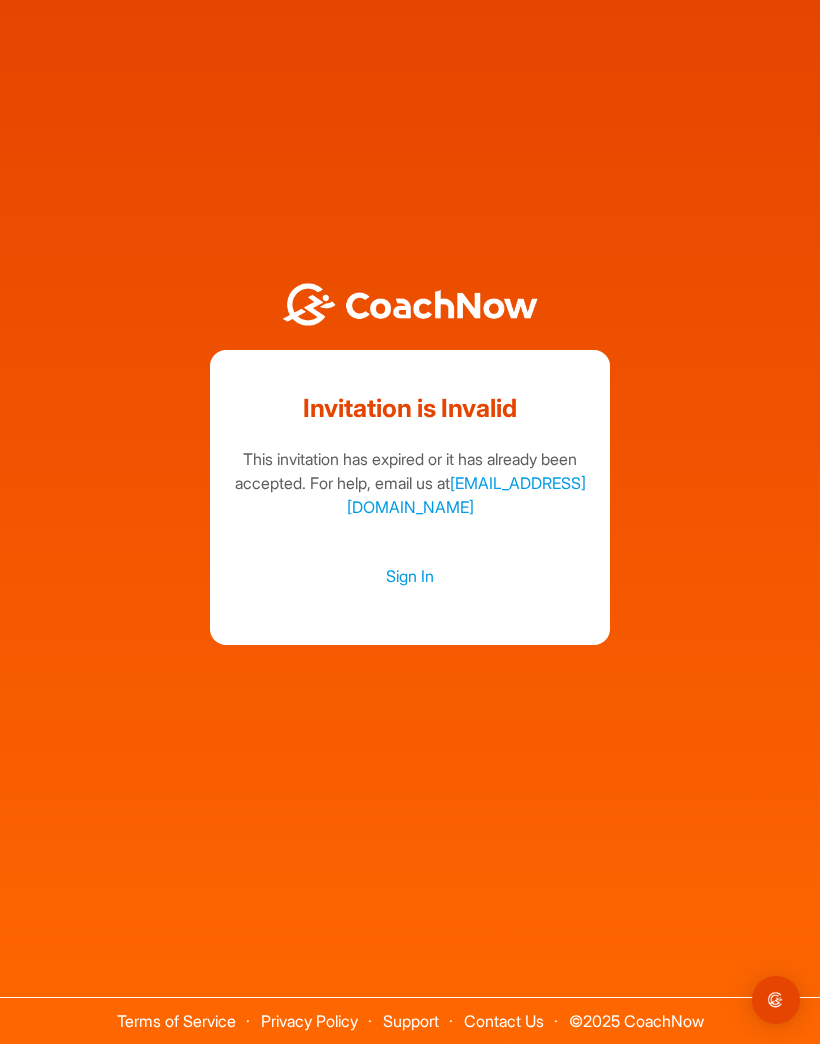 click on "Sign In" at bounding box center (410, 576) 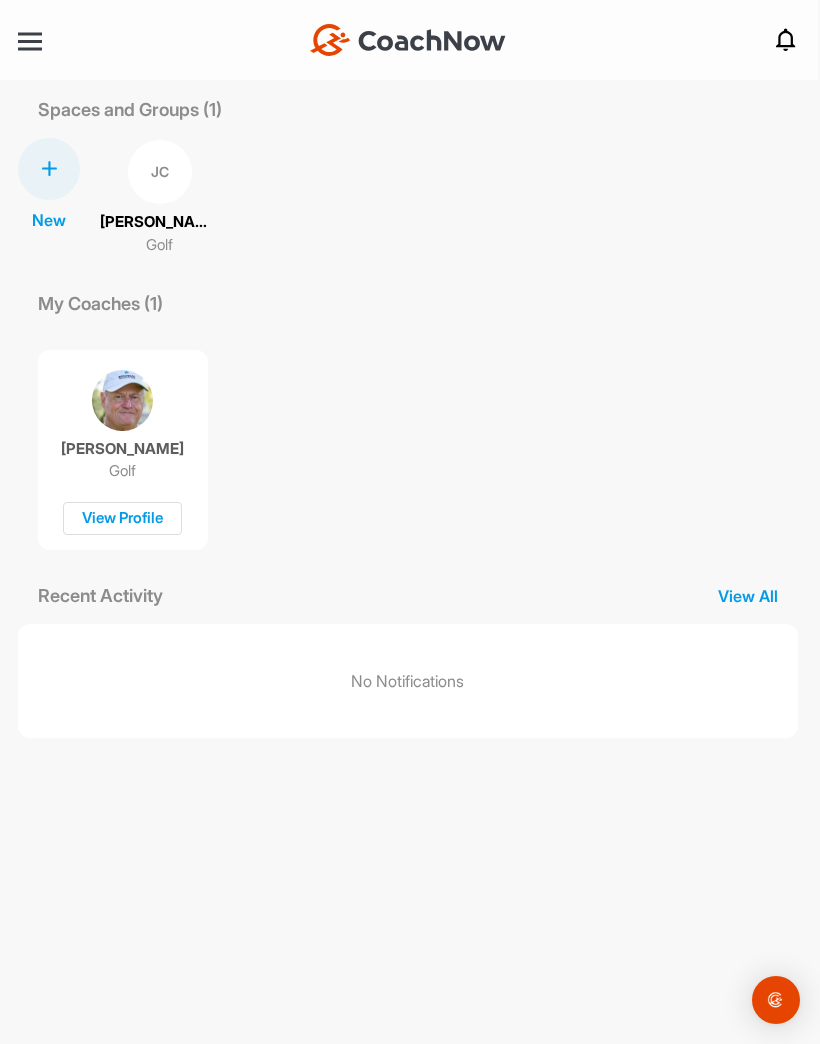 click on "View All" at bounding box center (748, 596) 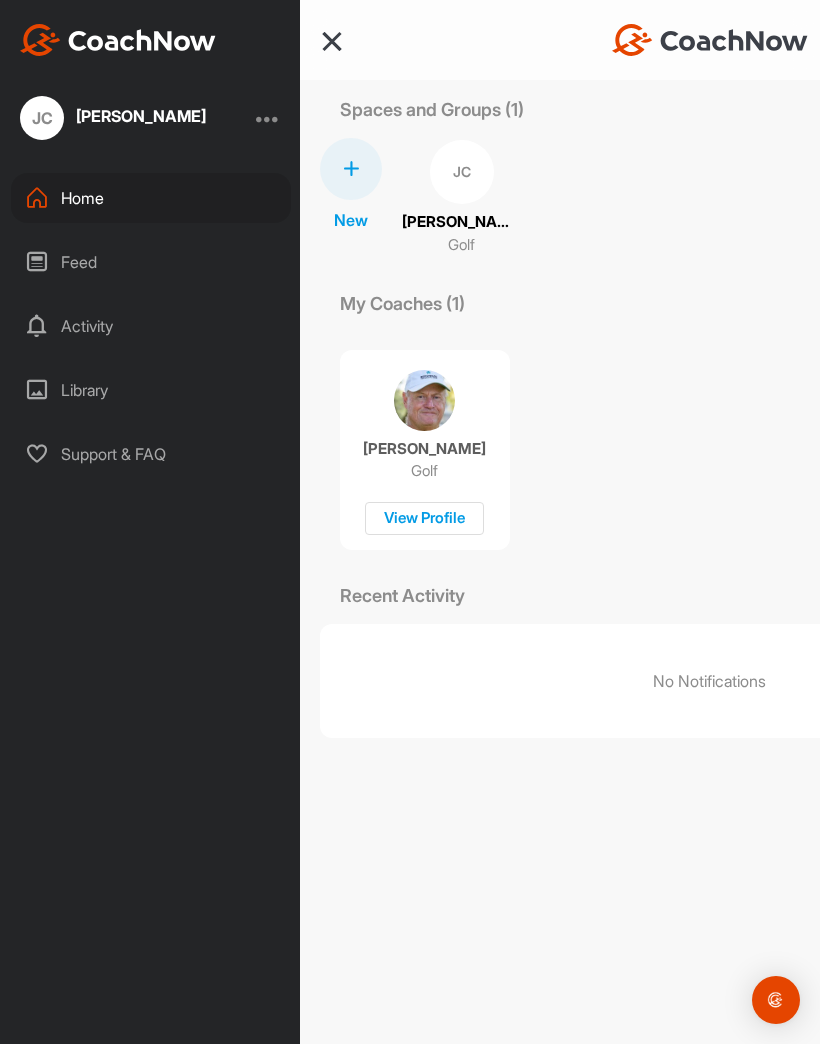 click on "[PERSON_NAME]" at bounding box center (141, 116) 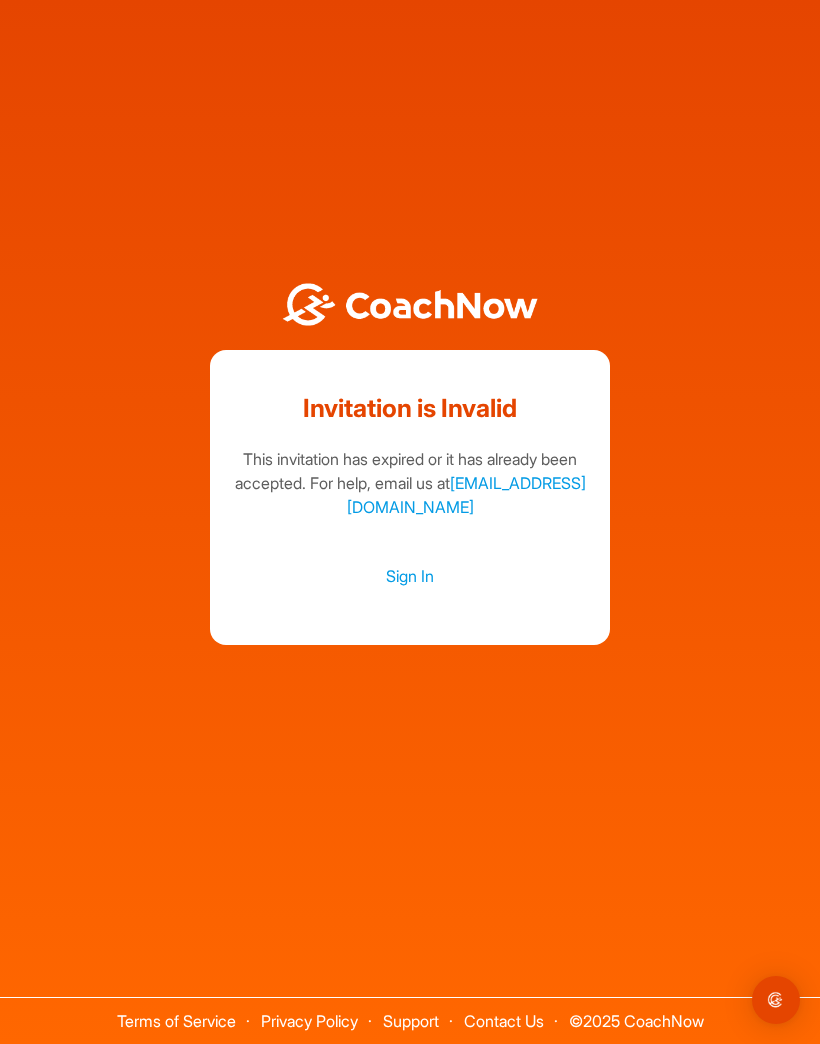 click on "Sign In" at bounding box center [410, 576] 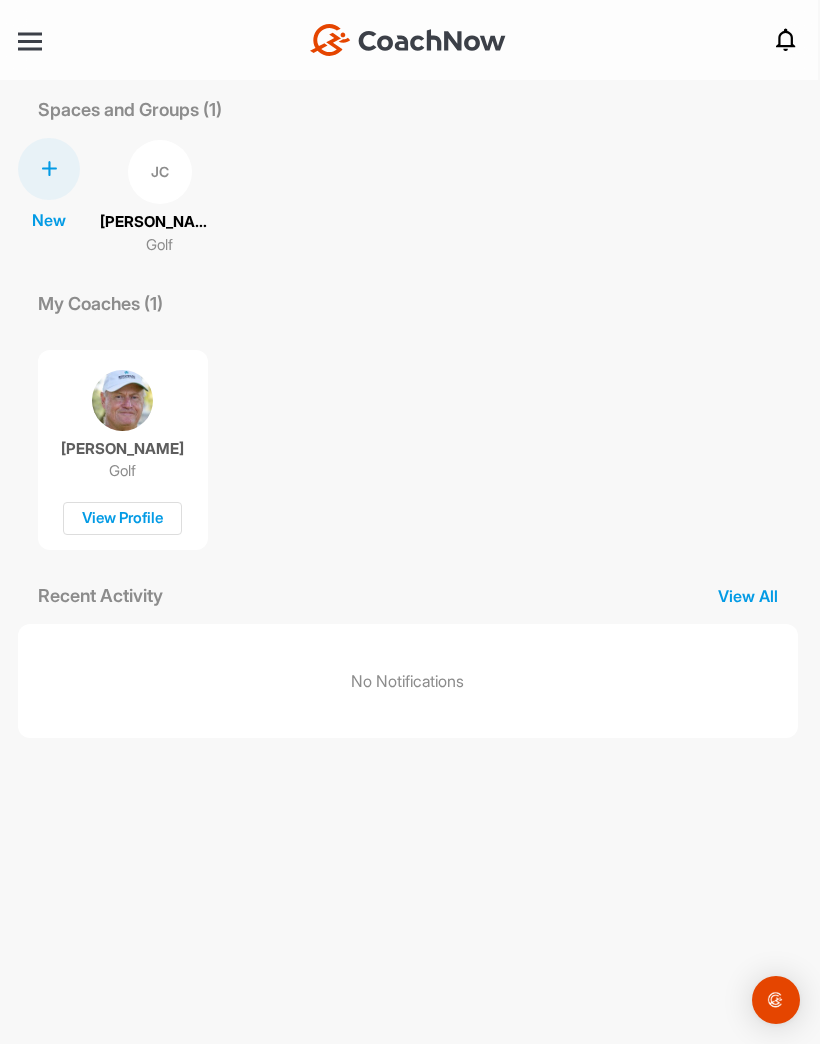 click on "Recent Activity View All No Notifications" at bounding box center [408, 660] 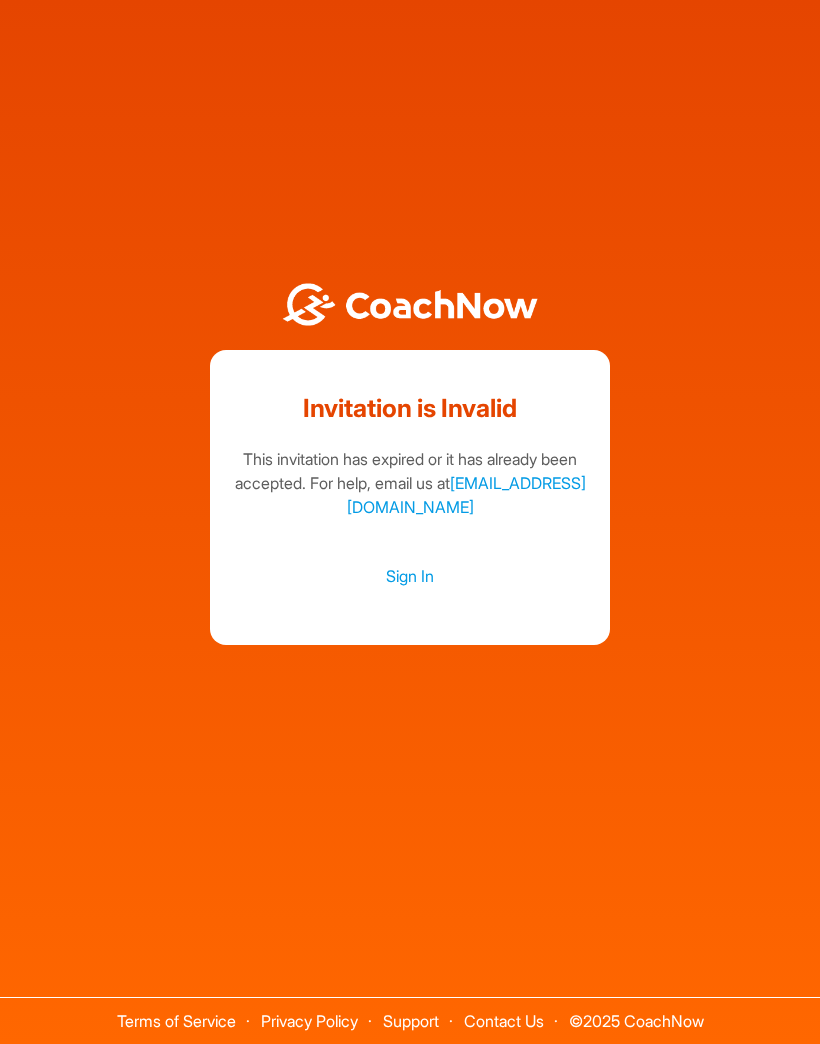 scroll, scrollTop: 0, scrollLeft: 0, axis: both 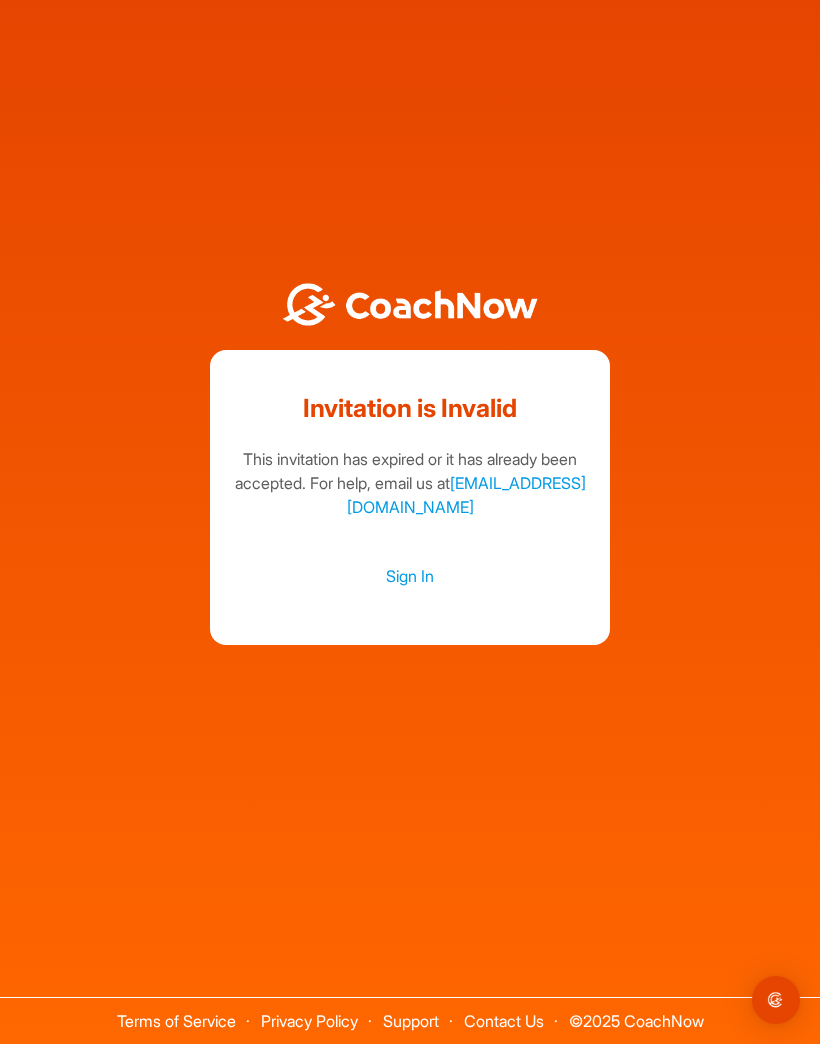 click on "Sign In" at bounding box center [410, 576] 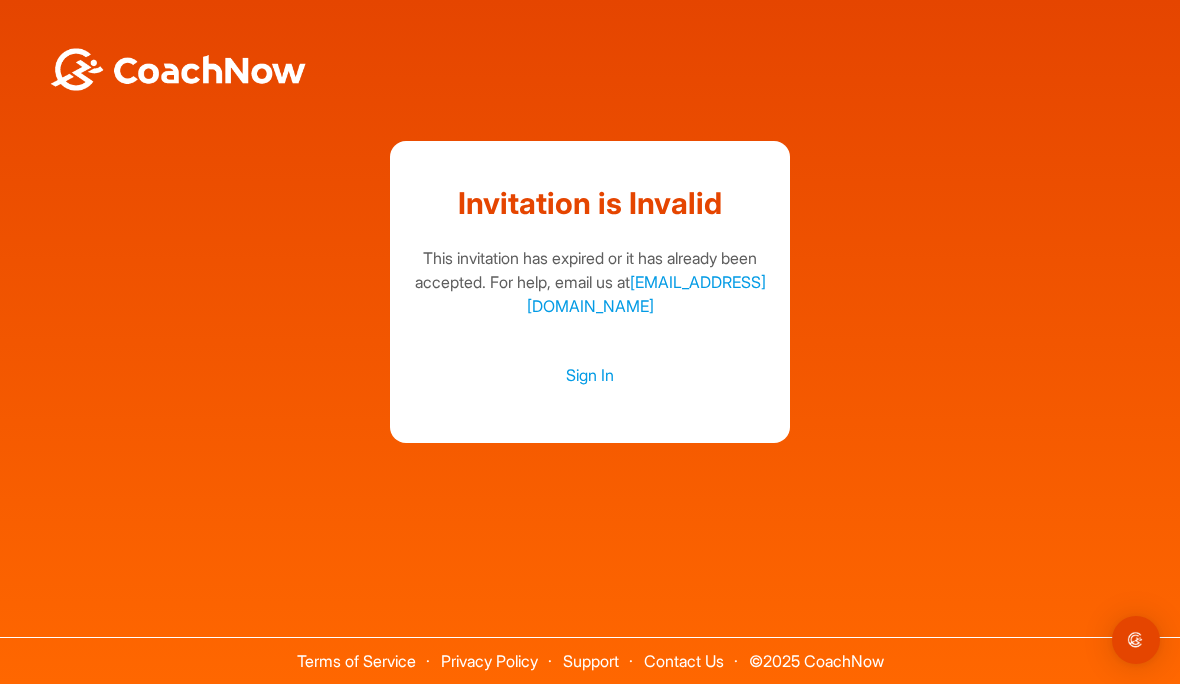 click on "Sign In" at bounding box center (590, 375) 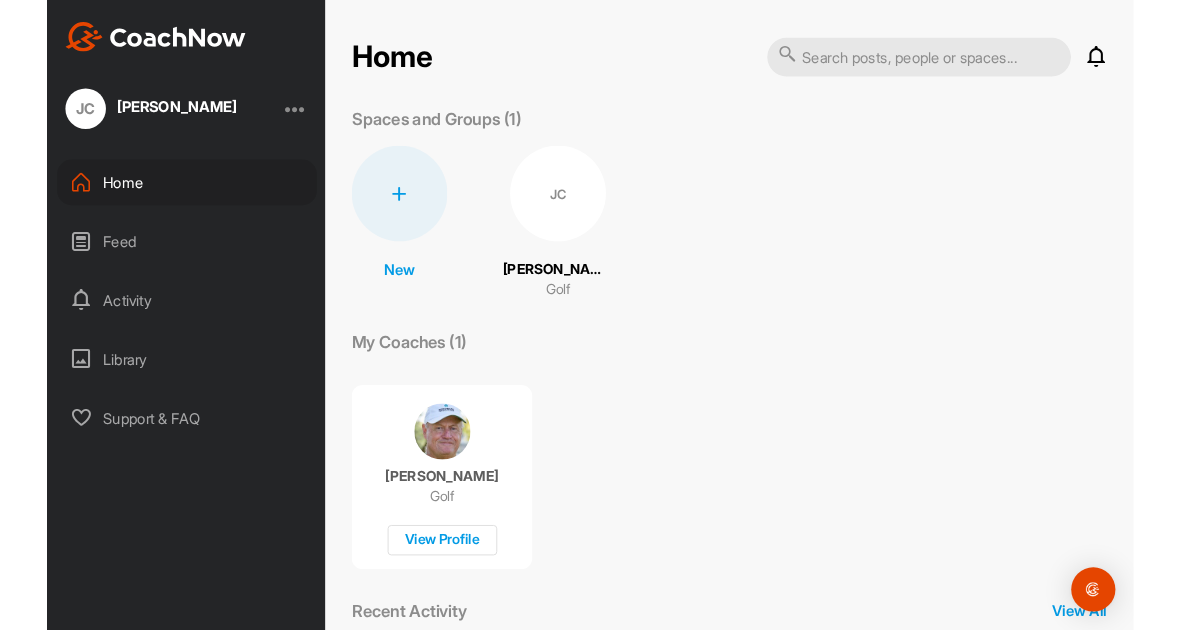 scroll, scrollTop: 0, scrollLeft: 0, axis: both 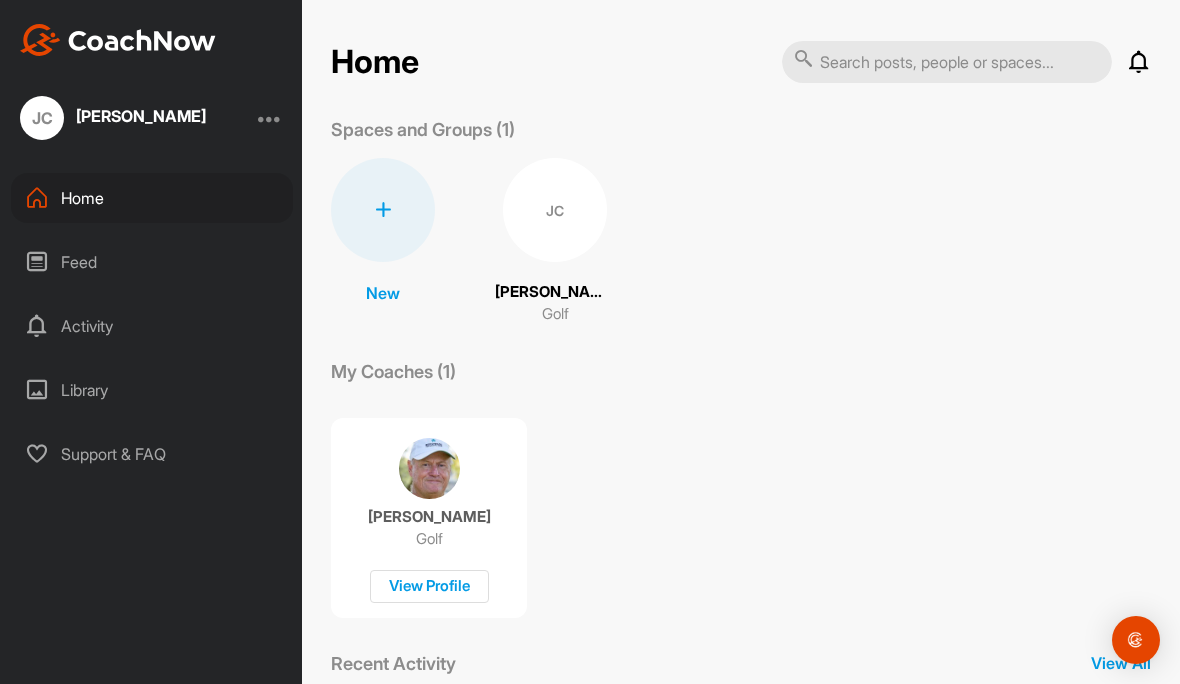 click on "JC" at bounding box center (555, 210) 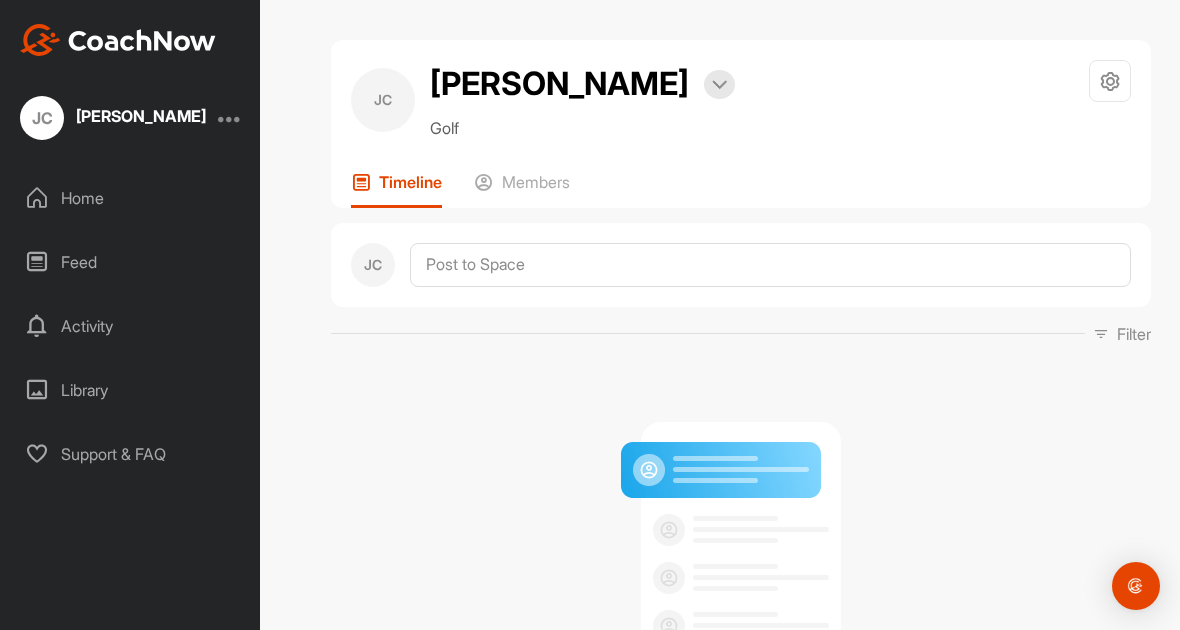 scroll, scrollTop: 0, scrollLeft: 0, axis: both 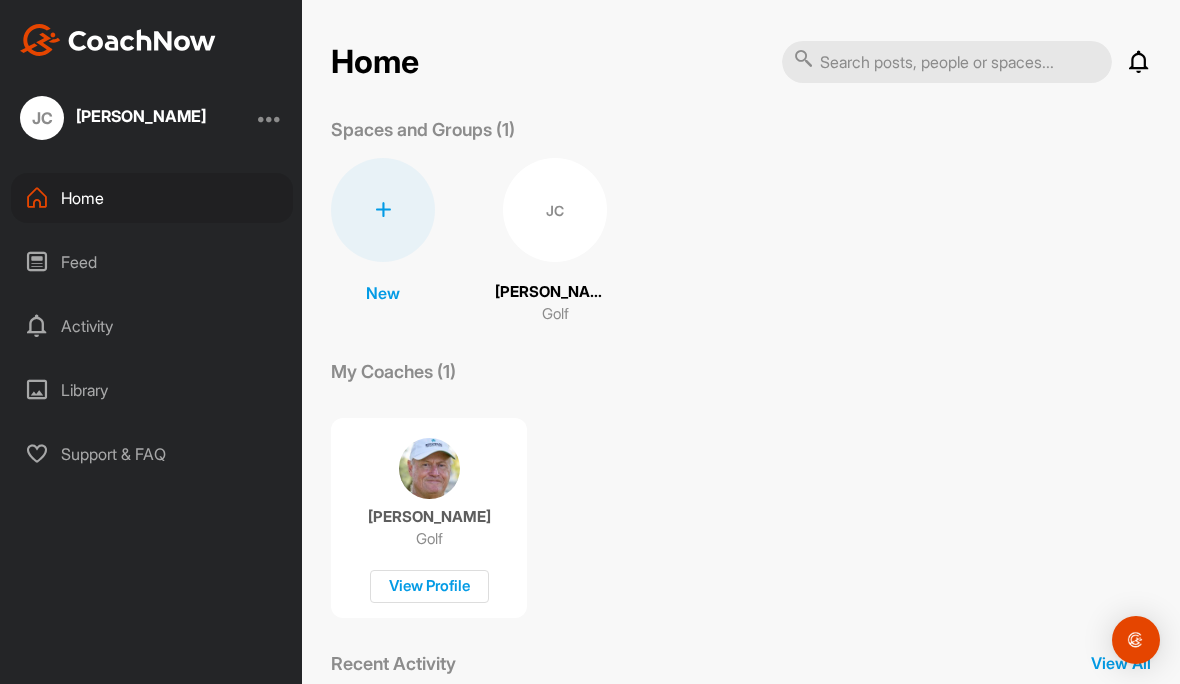 click at bounding box center (429, 468) 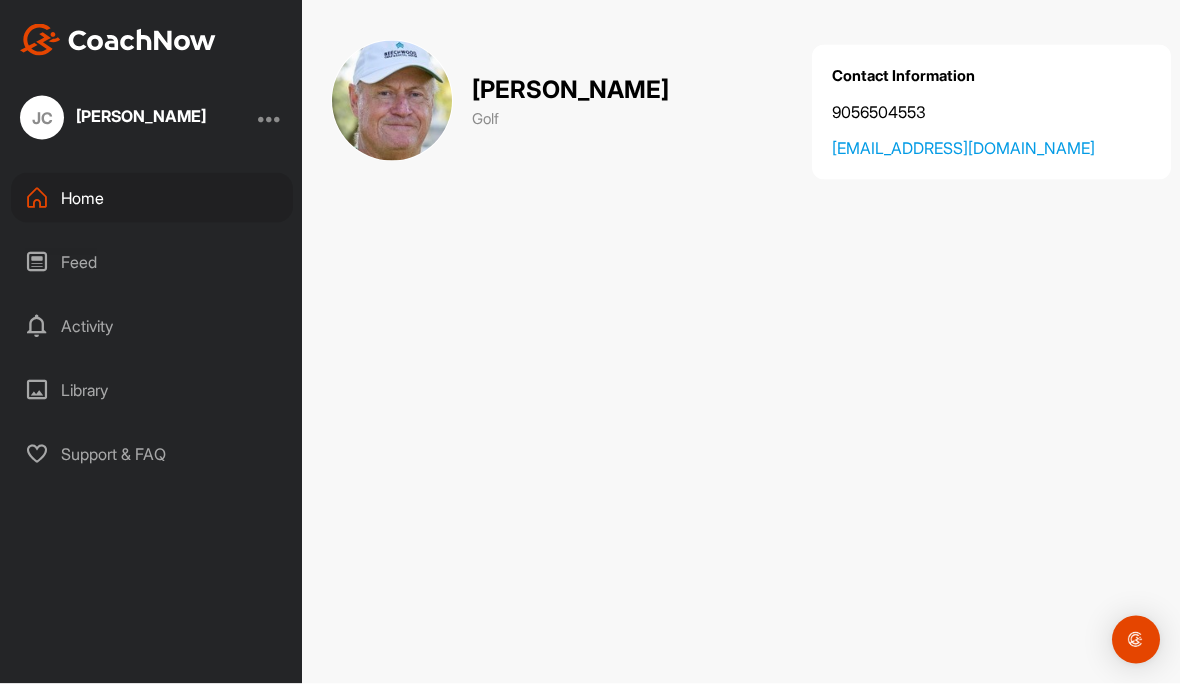 scroll, scrollTop: 90, scrollLeft: 0, axis: vertical 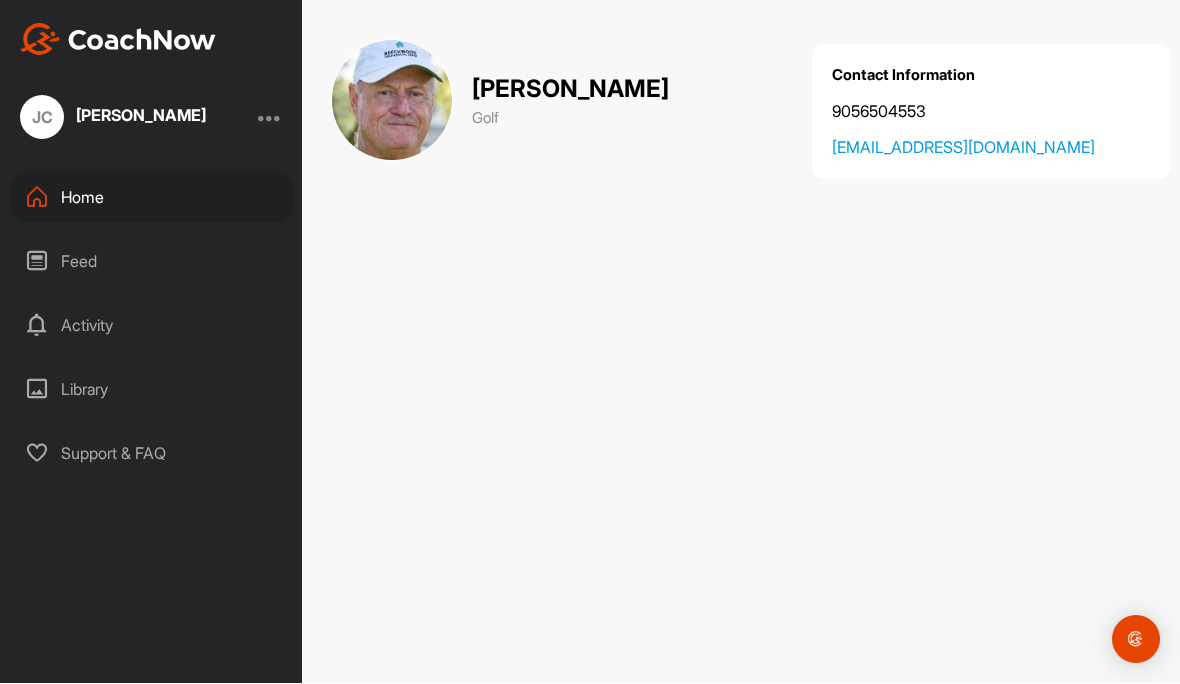 click at bounding box center (1136, 640) 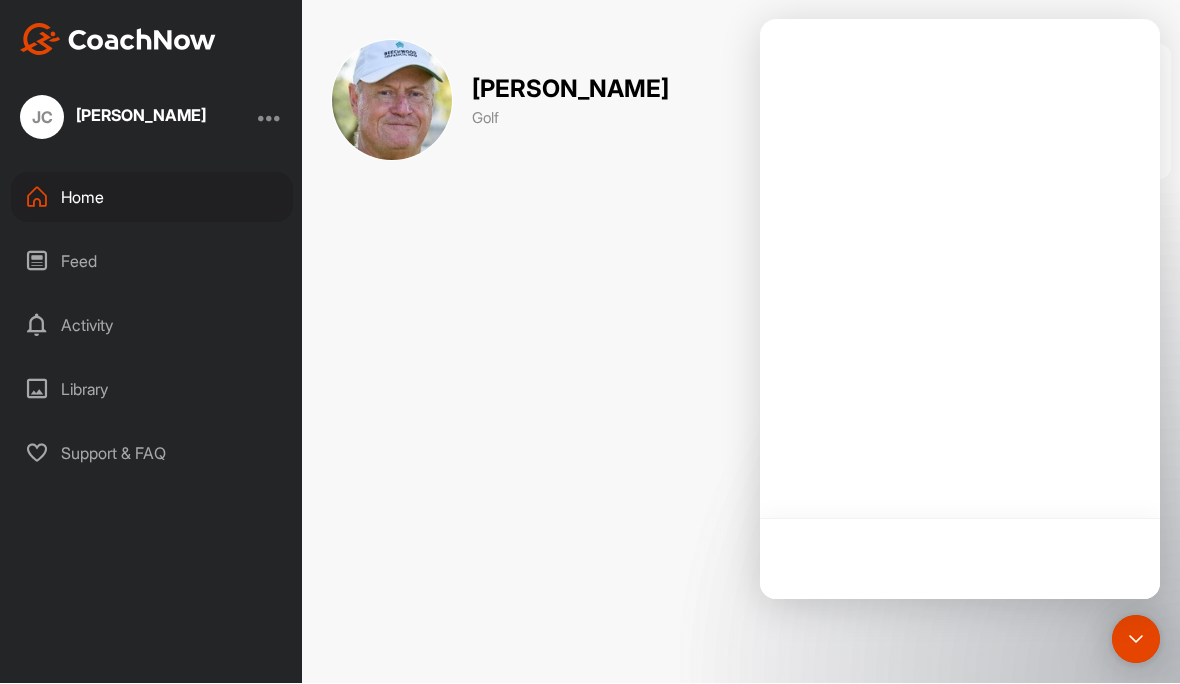scroll, scrollTop: 0, scrollLeft: 0, axis: both 